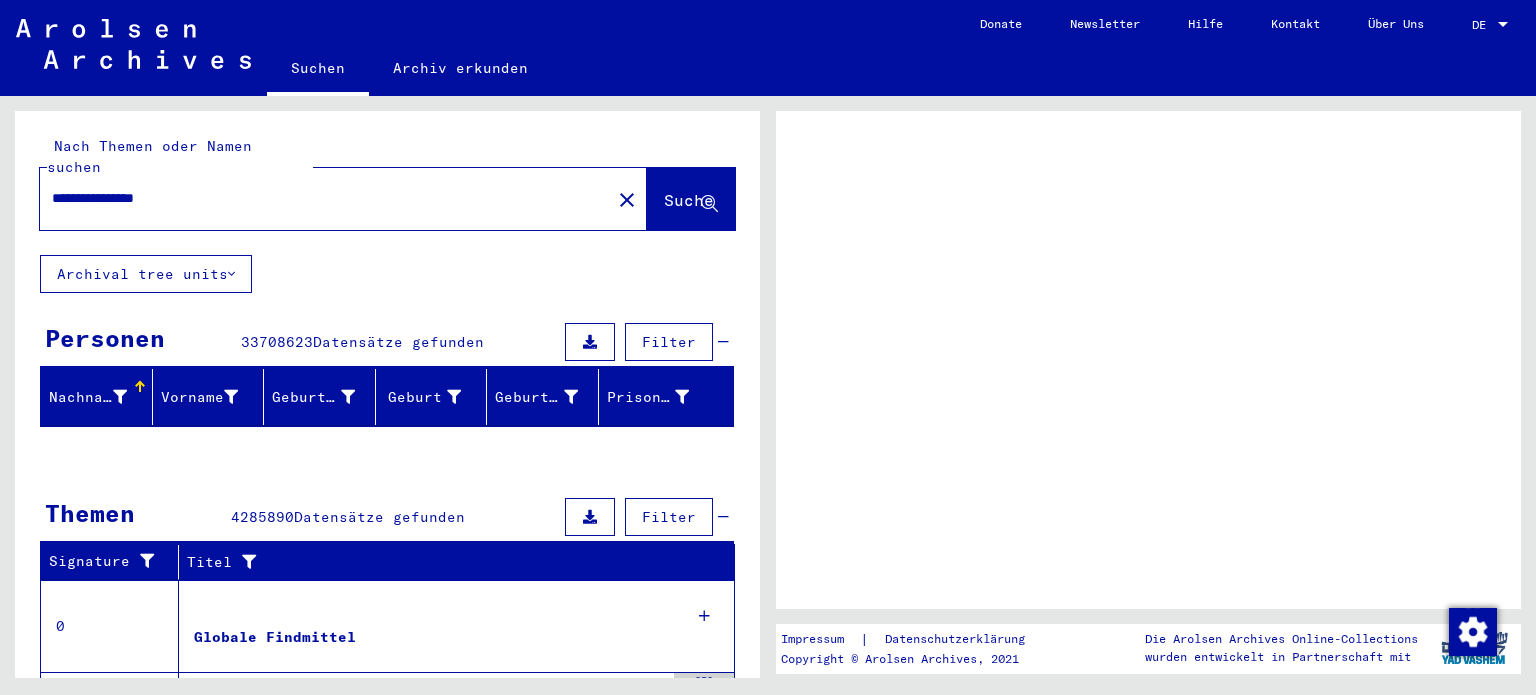 scroll, scrollTop: 0, scrollLeft: 0, axis: both 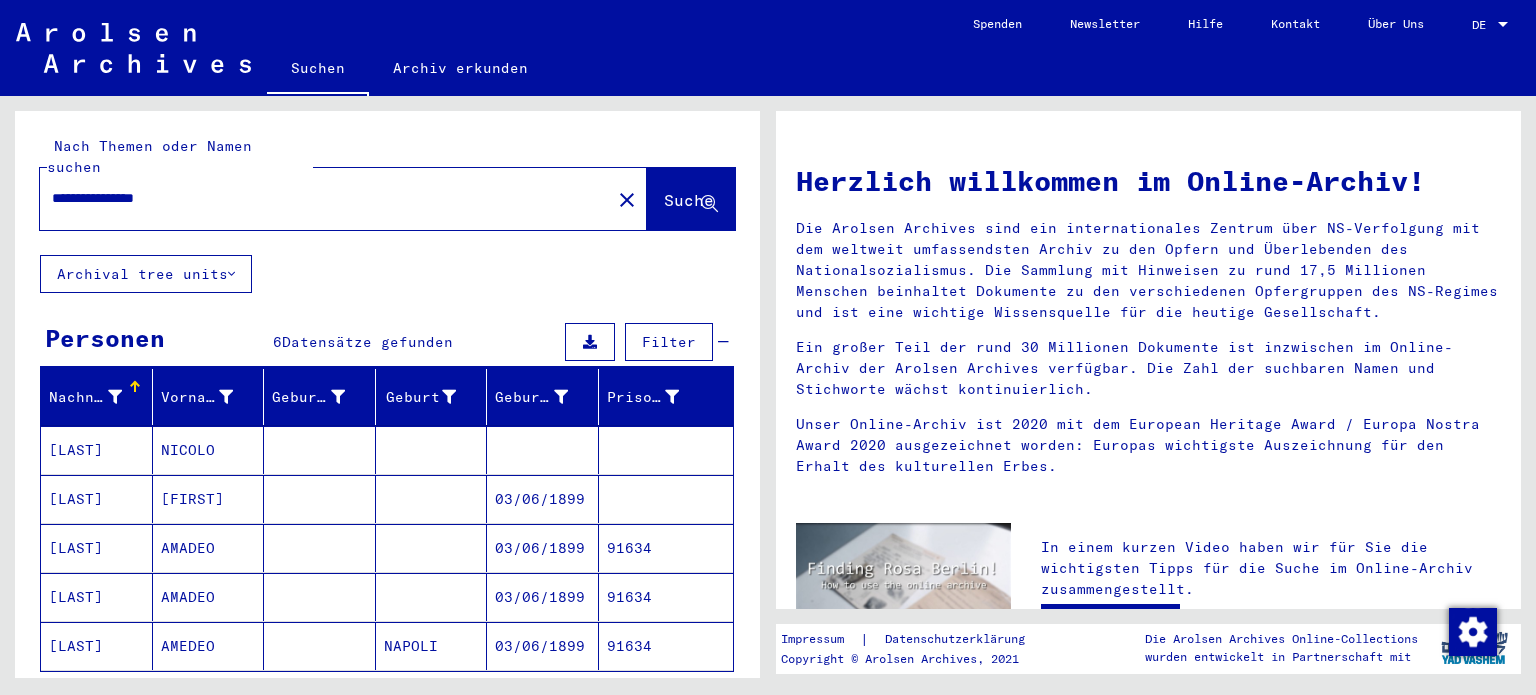 click on "03/06/1899" 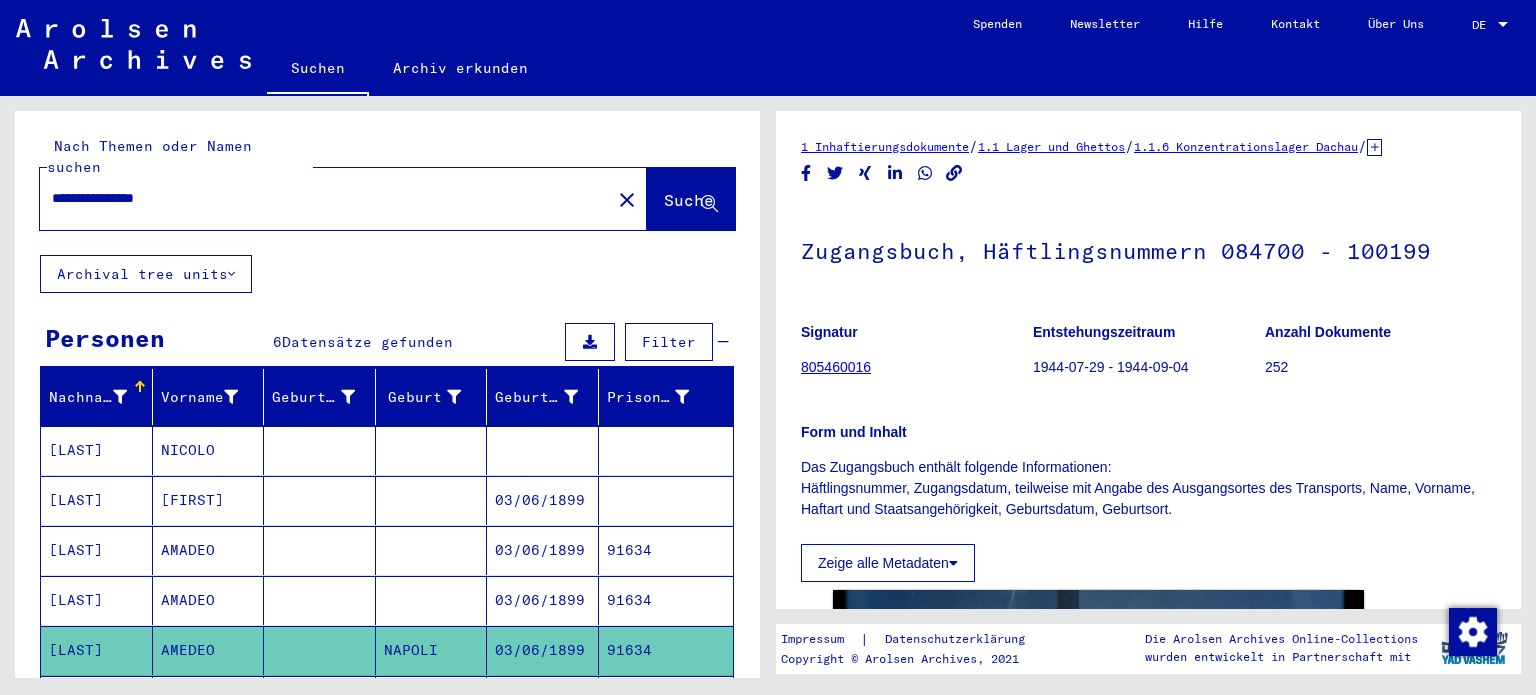 scroll, scrollTop: 0, scrollLeft: 0, axis: both 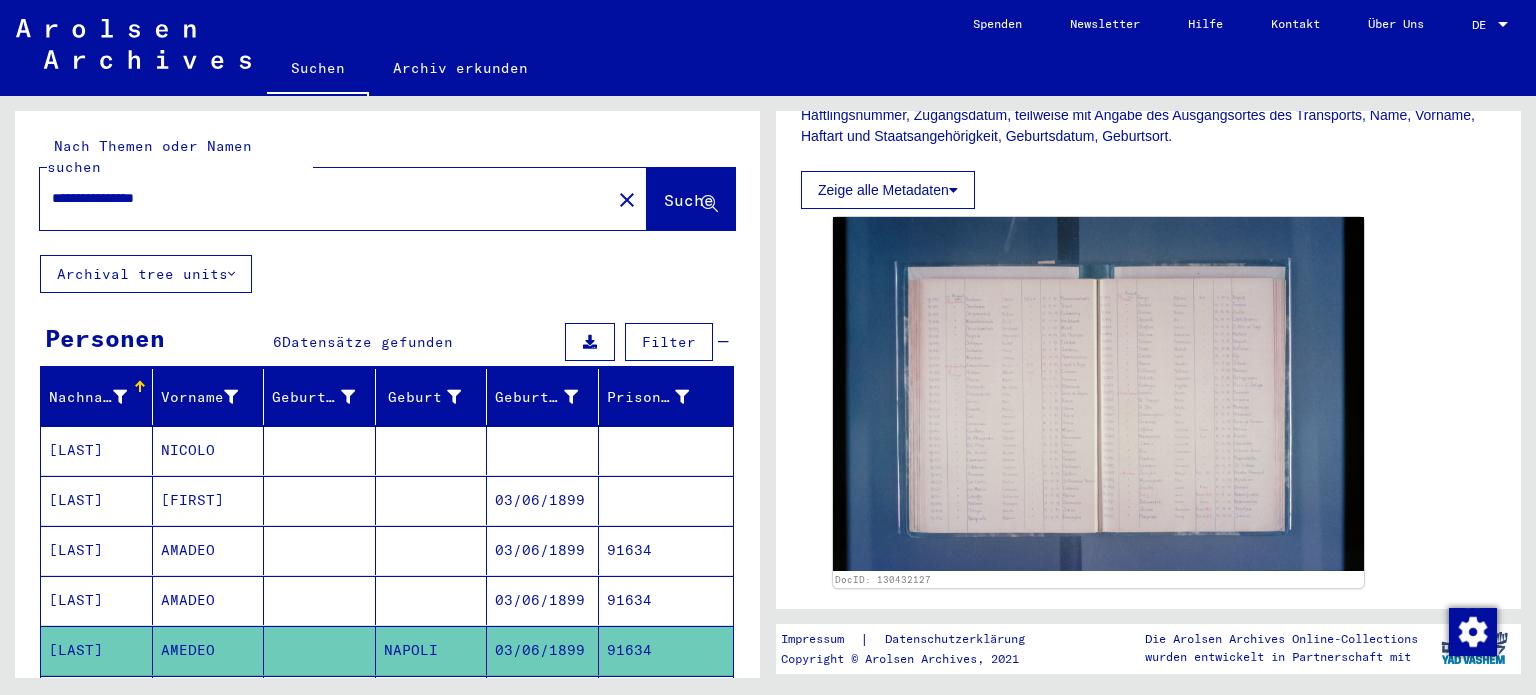 click on "91634" at bounding box center [666, 650] 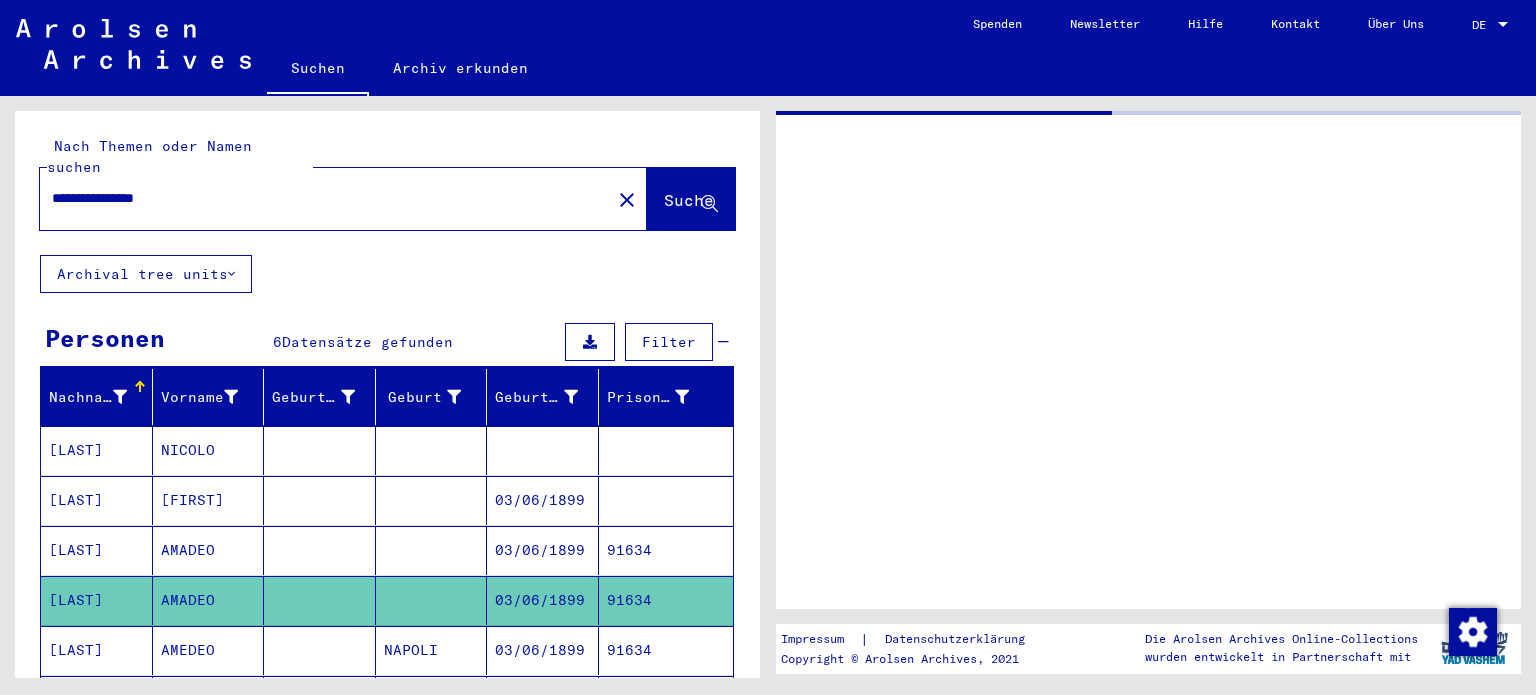 scroll, scrollTop: 0, scrollLeft: 0, axis: both 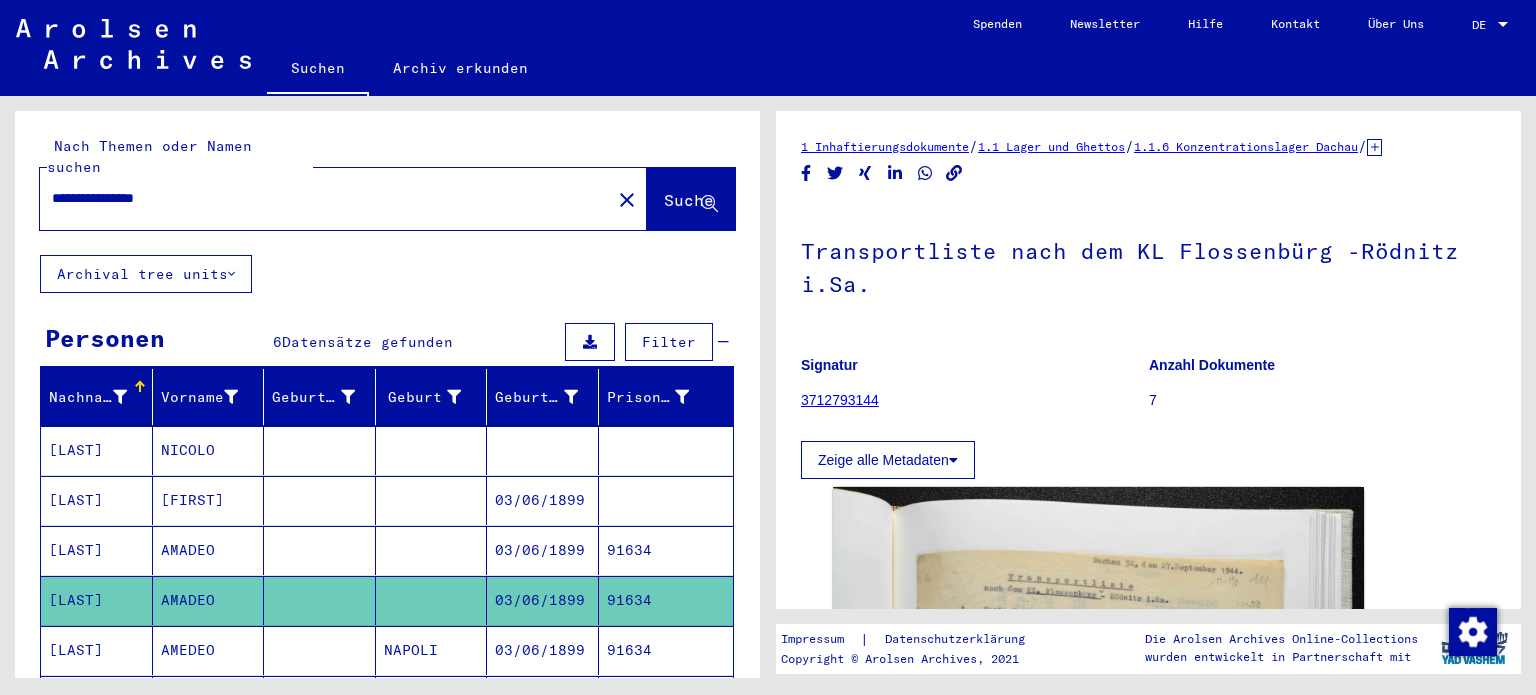 drag, startPoint x: 192, startPoint y: 179, endPoint x: 0, endPoint y: 174, distance: 192.0651 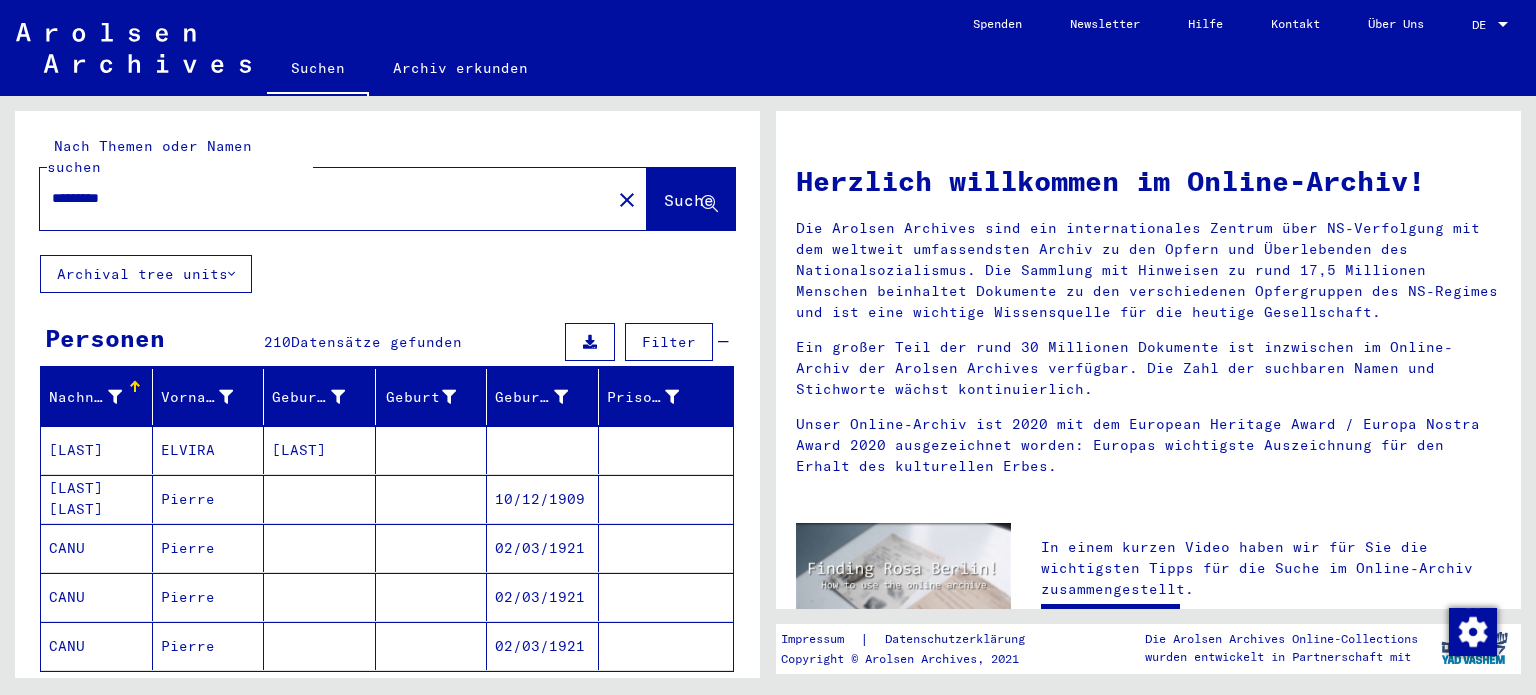click on "*********" 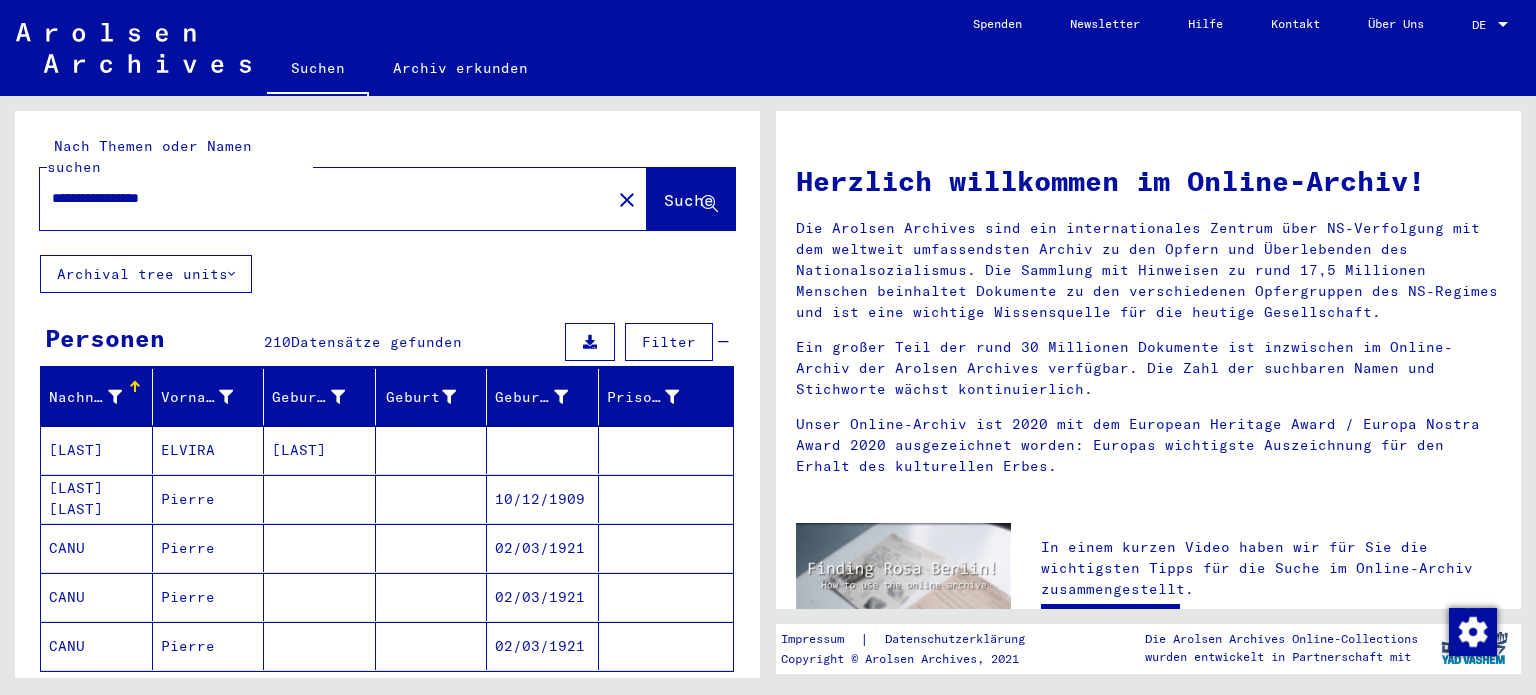 type on "**********" 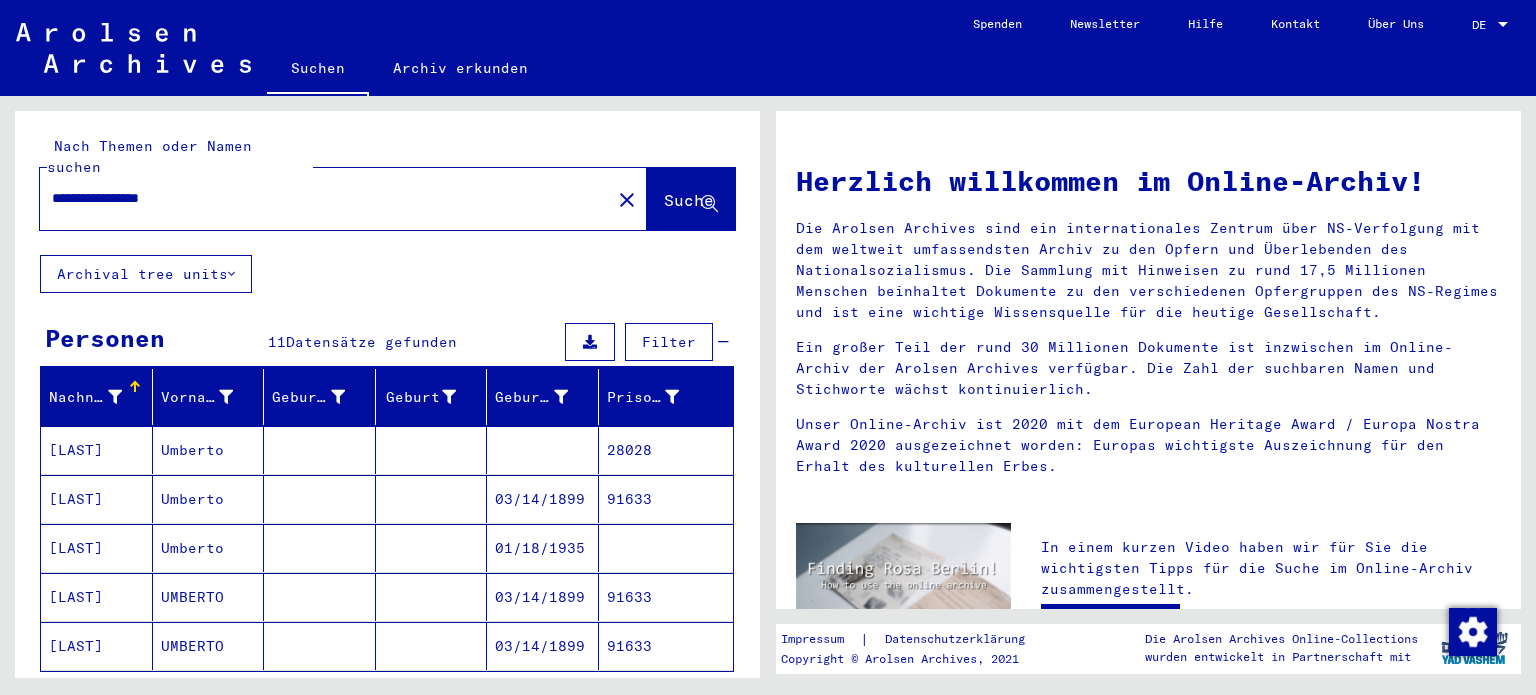 click at bounding box center (320, 499) 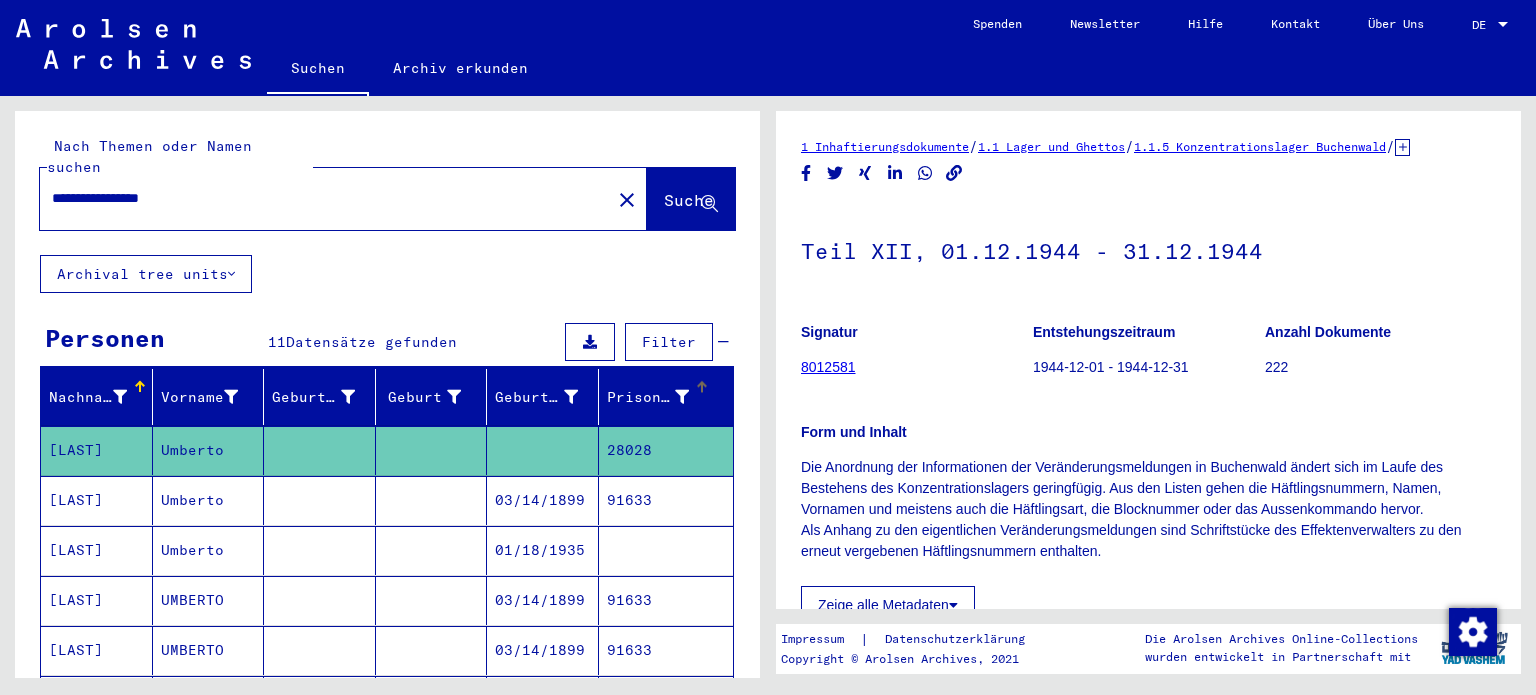 scroll, scrollTop: 0, scrollLeft: 0, axis: both 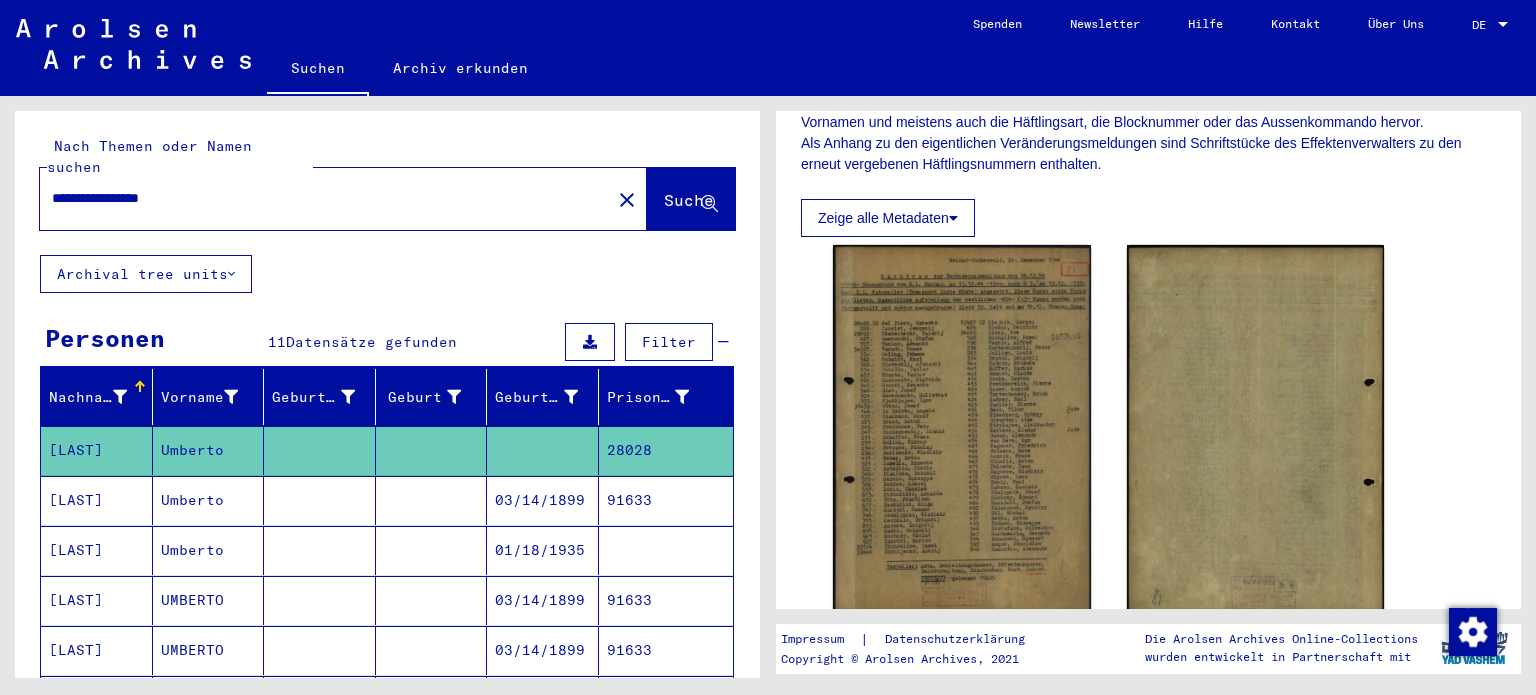 click on "91633" at bounding box center (666, 550) 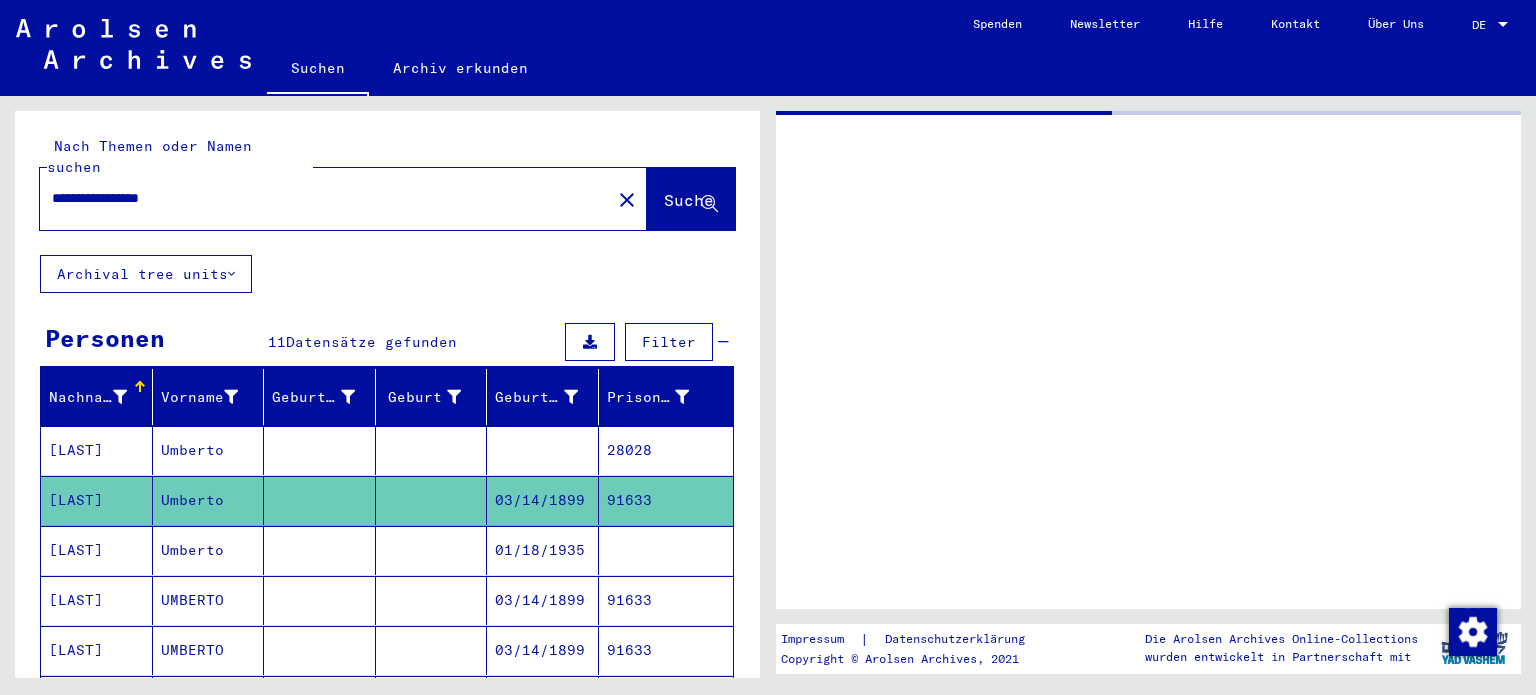 scroll, scrollTop: 0, scrollLeft: 0, axis: both 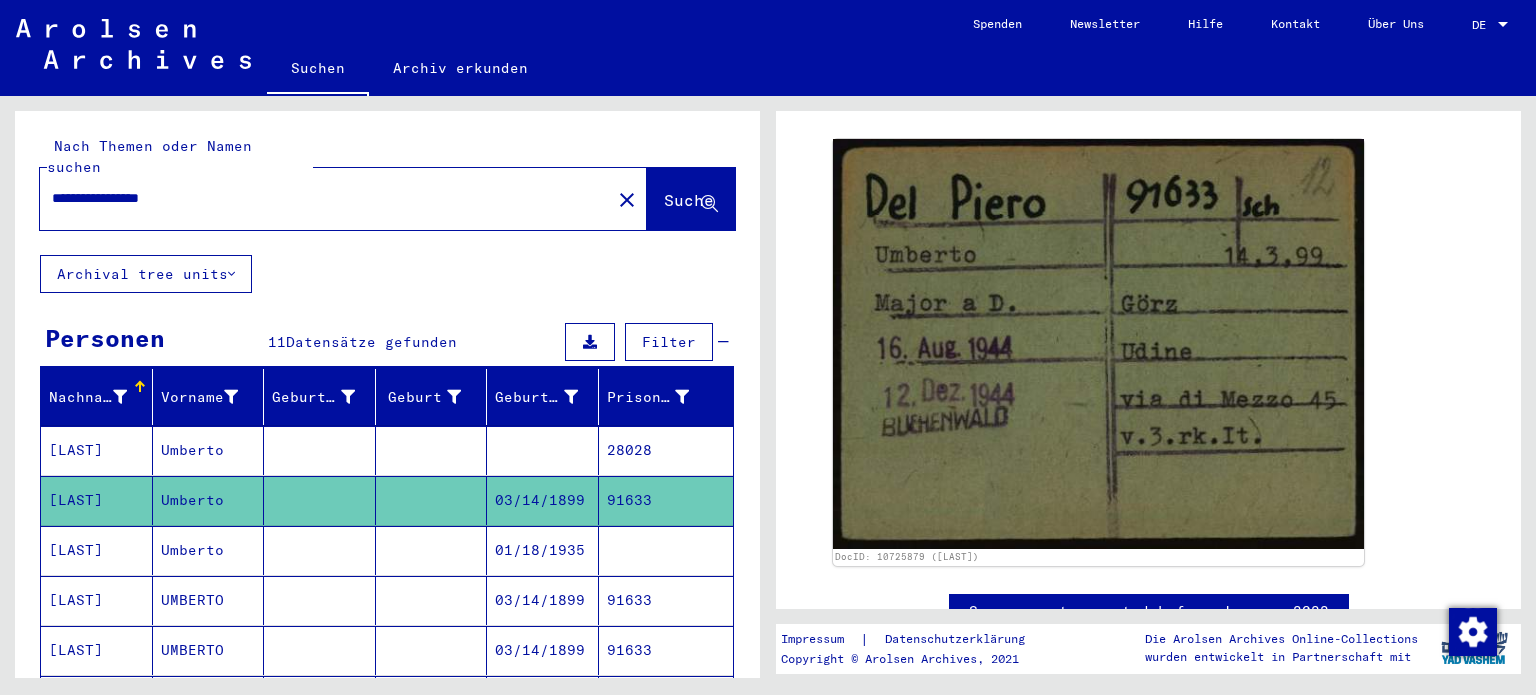 click on "03/14/1899" at bounding box center [543, 650] 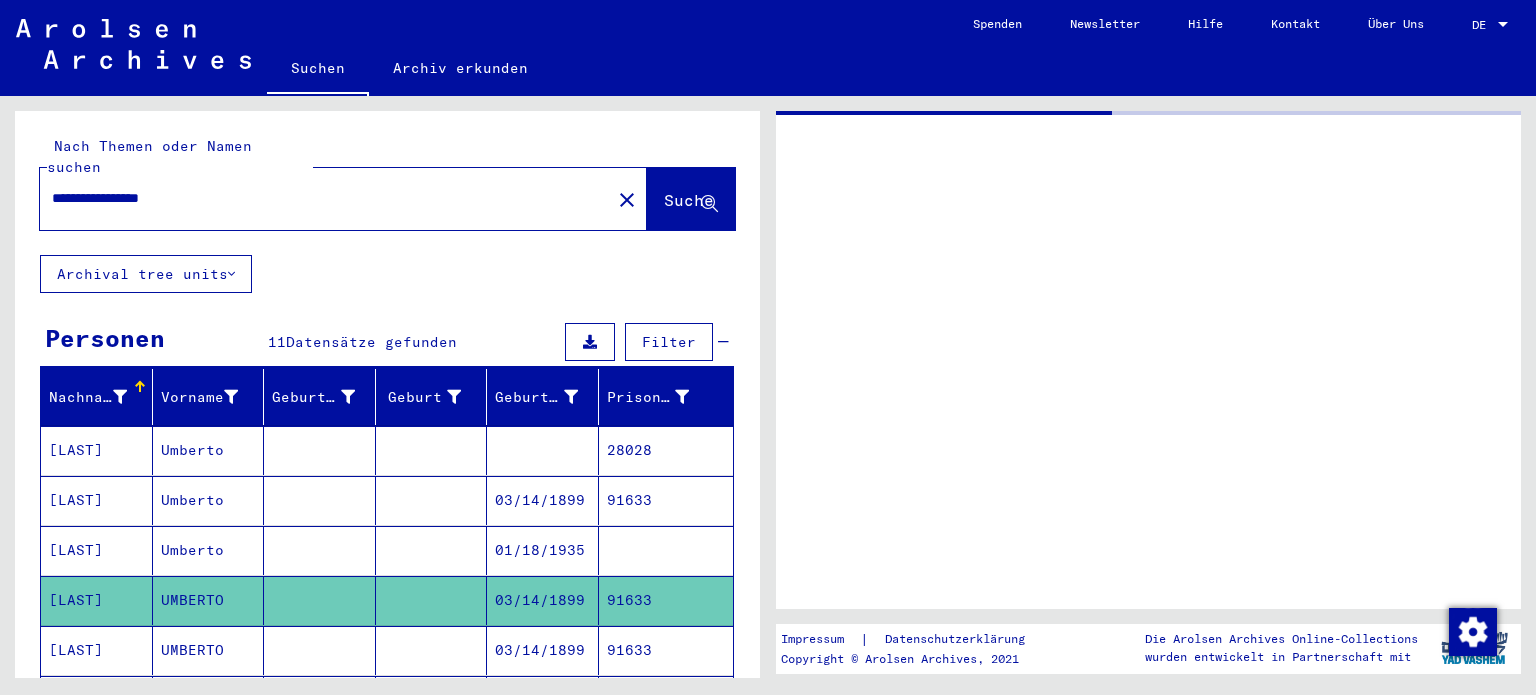 scroll, scrollTop: 0, scrollLeft: 0, axis: both 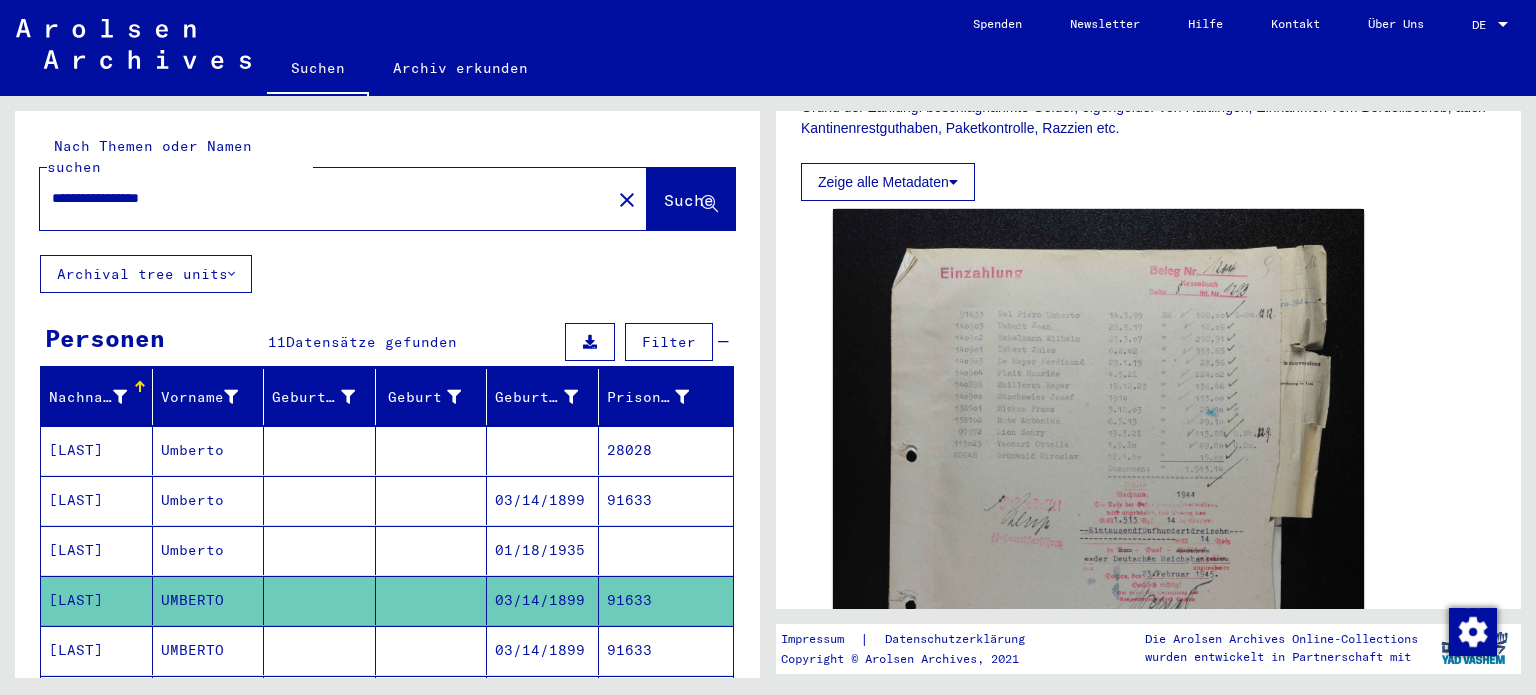 click on "91633" at bounding box center [666, 700] 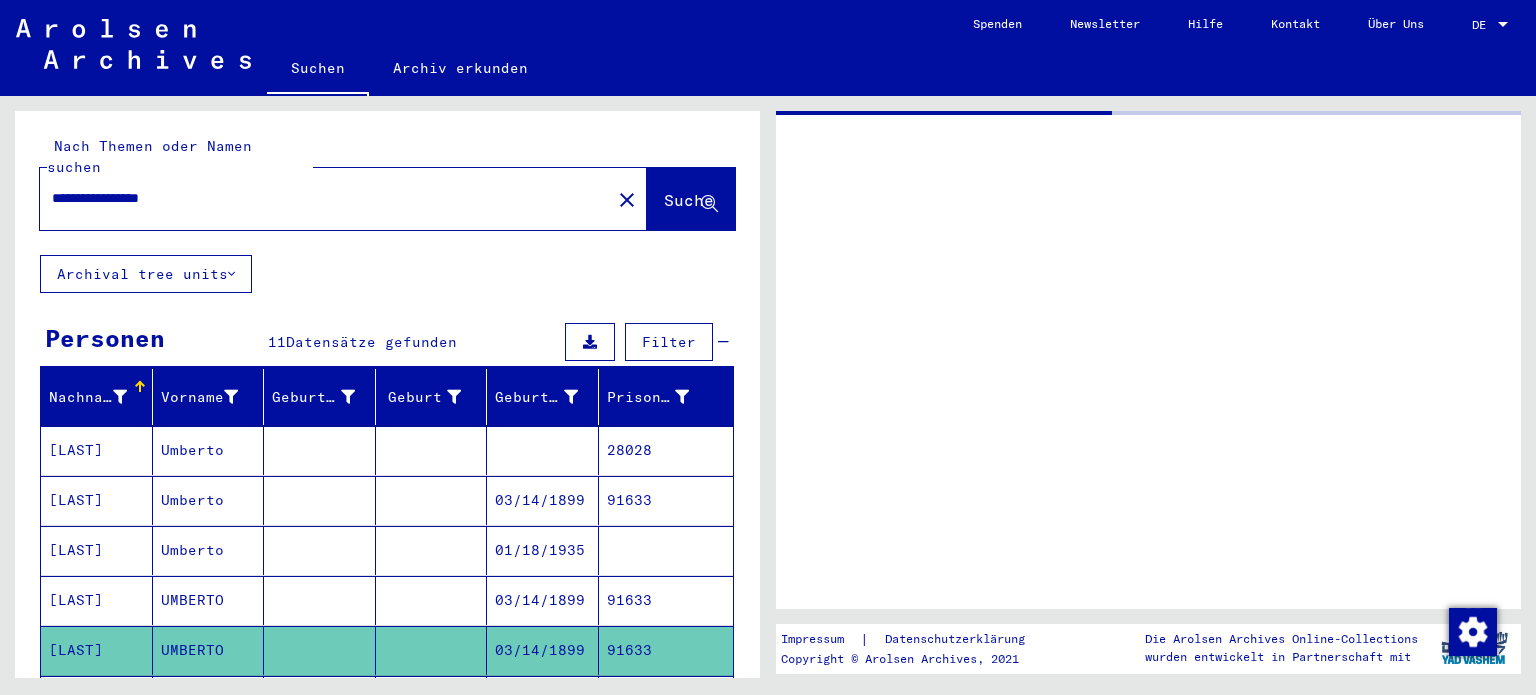 scroll, scrollTop: 0, scrollLeft: 0, axis: both 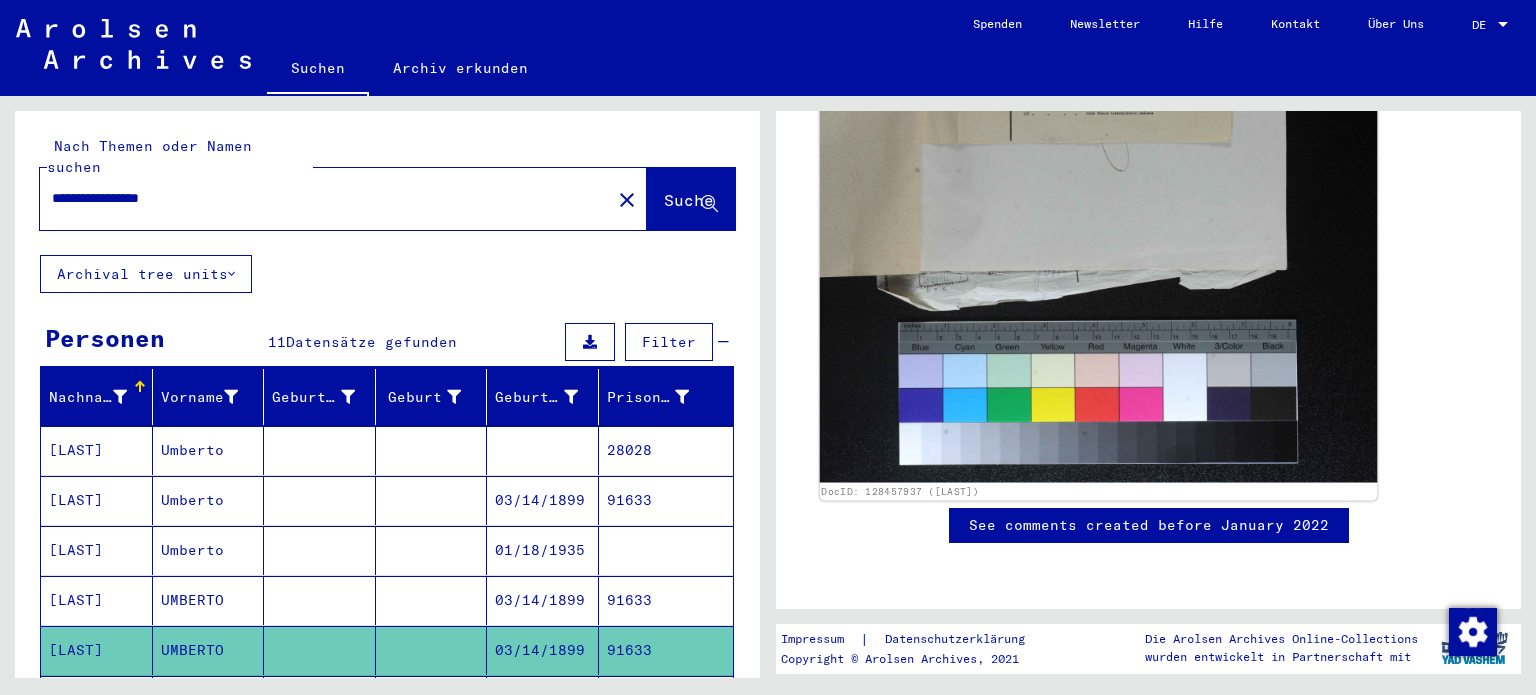 click 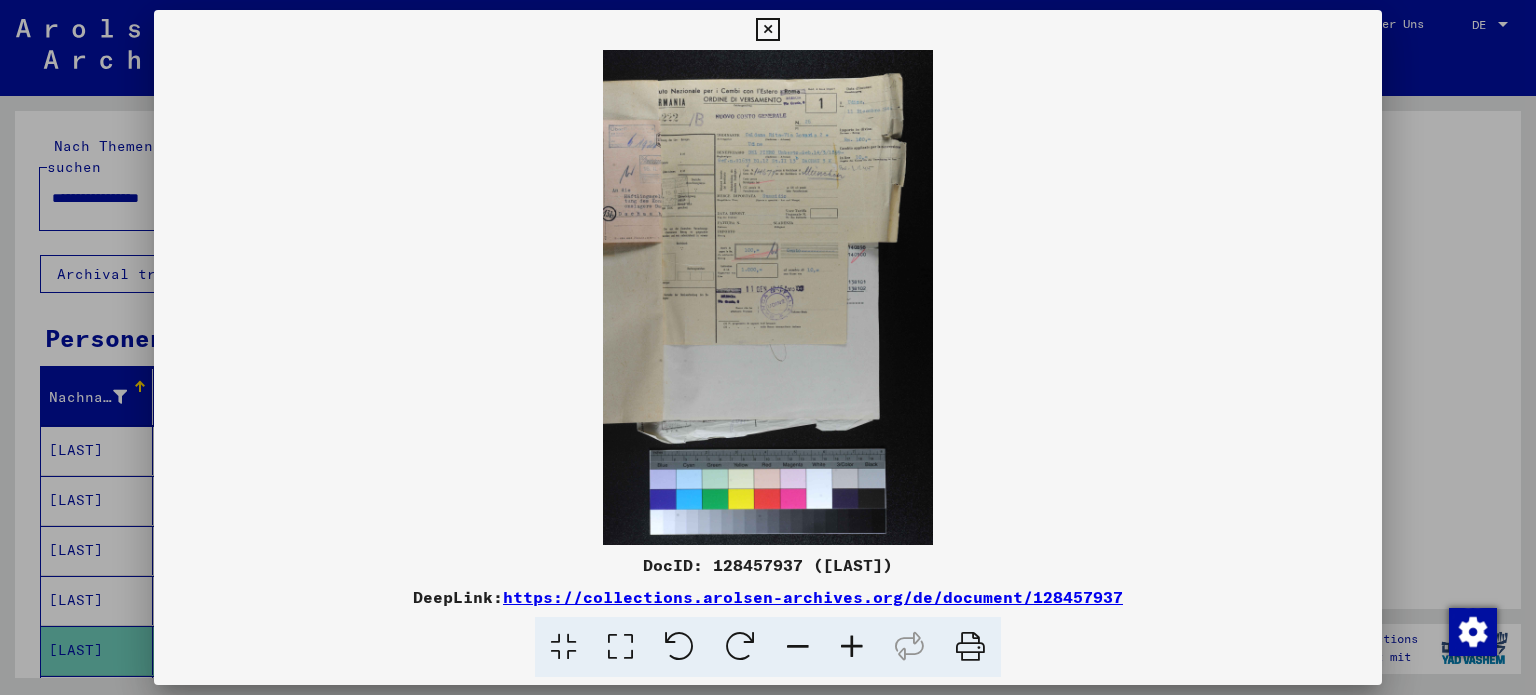 click at bounding box center [852, 647] 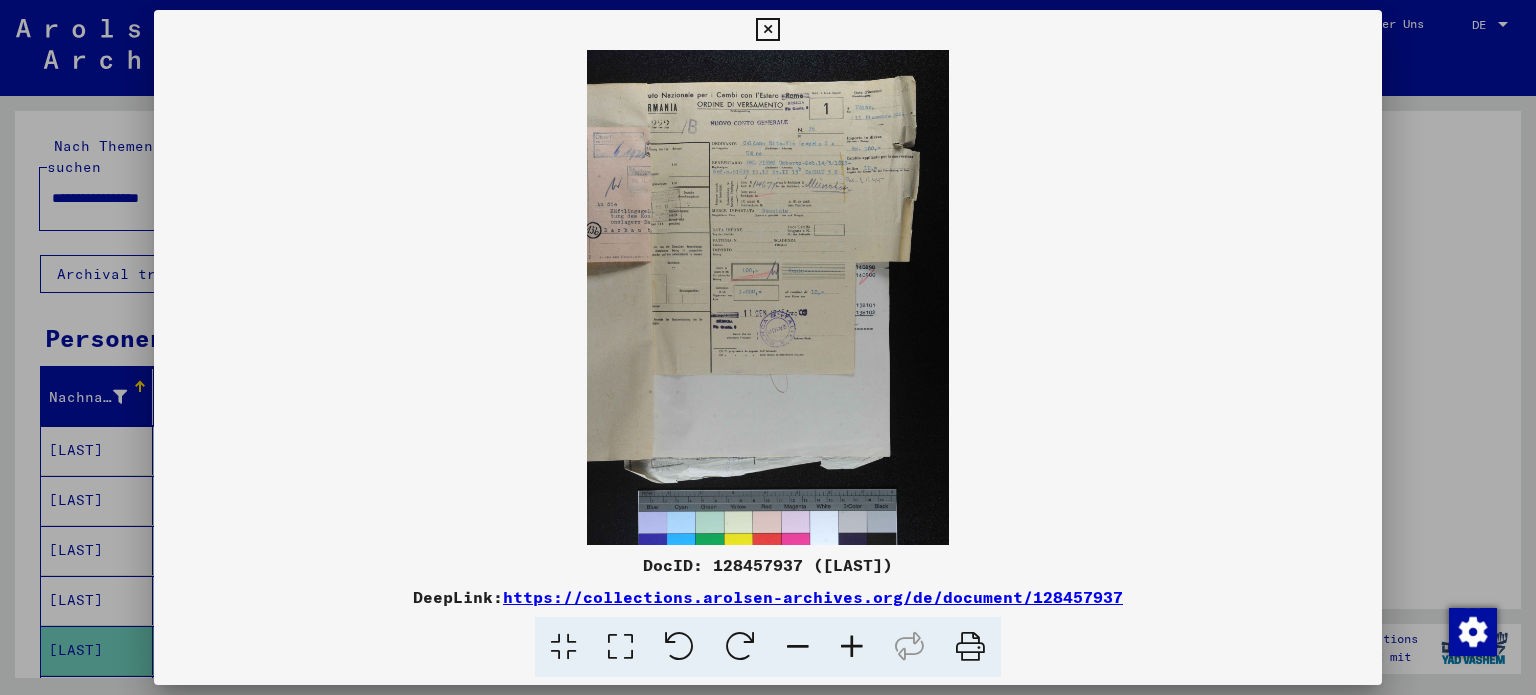 click at bounding box center [852, 647] 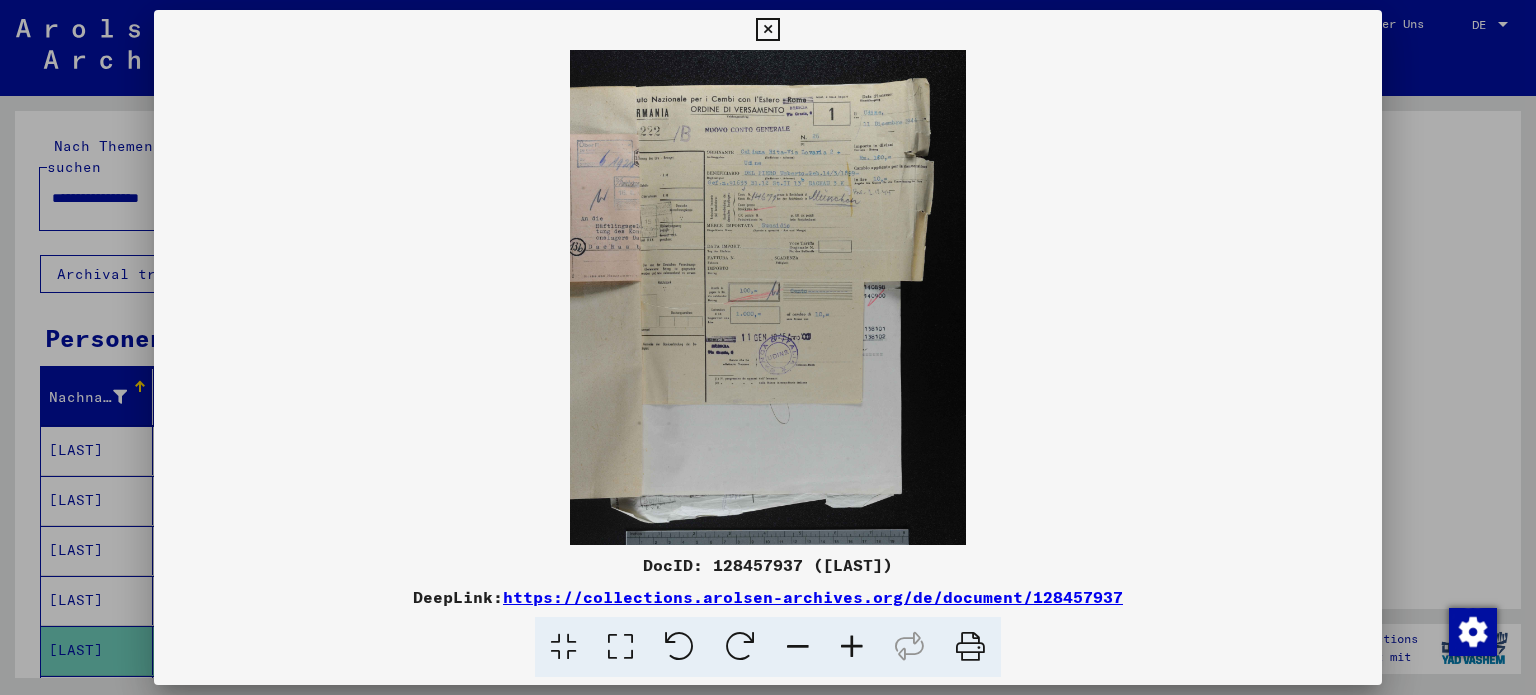 click at bounding box center [852, 647] 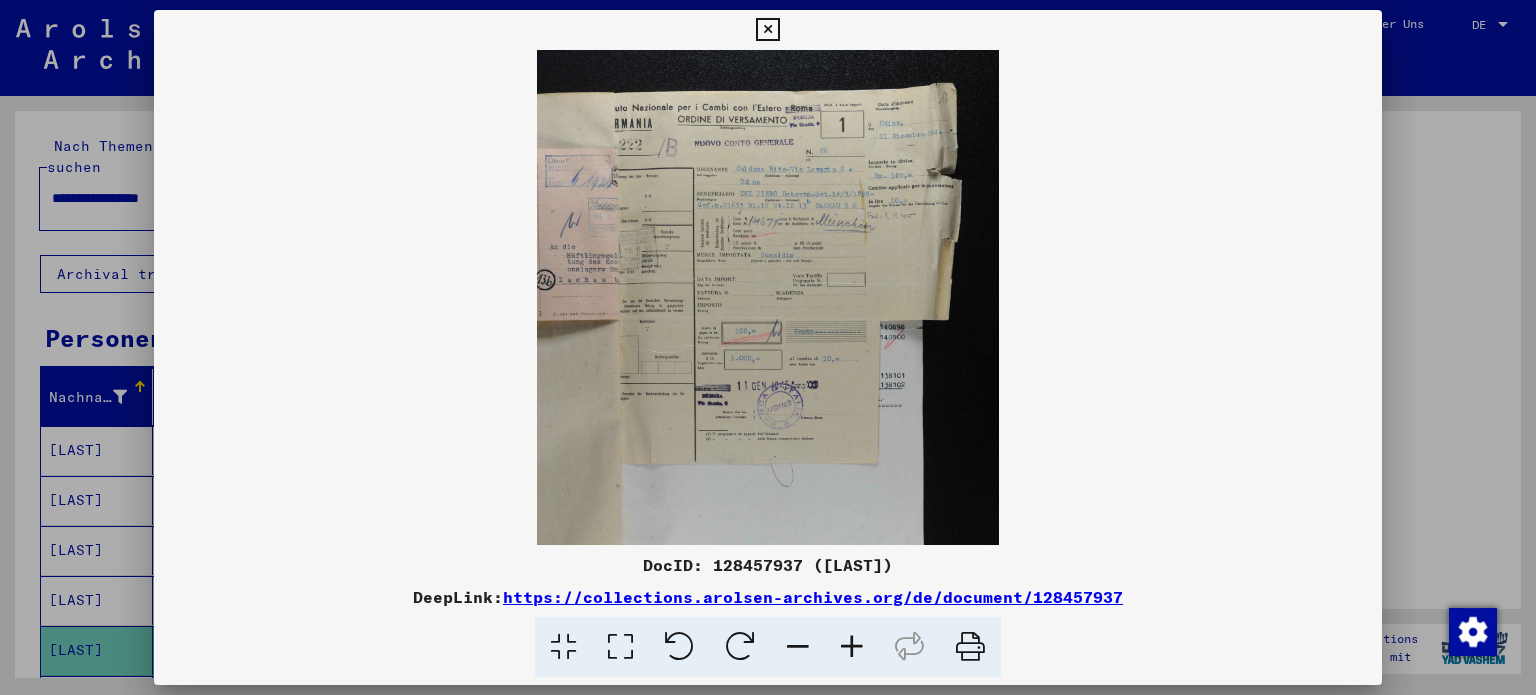 click at bounding box center (852, 647) 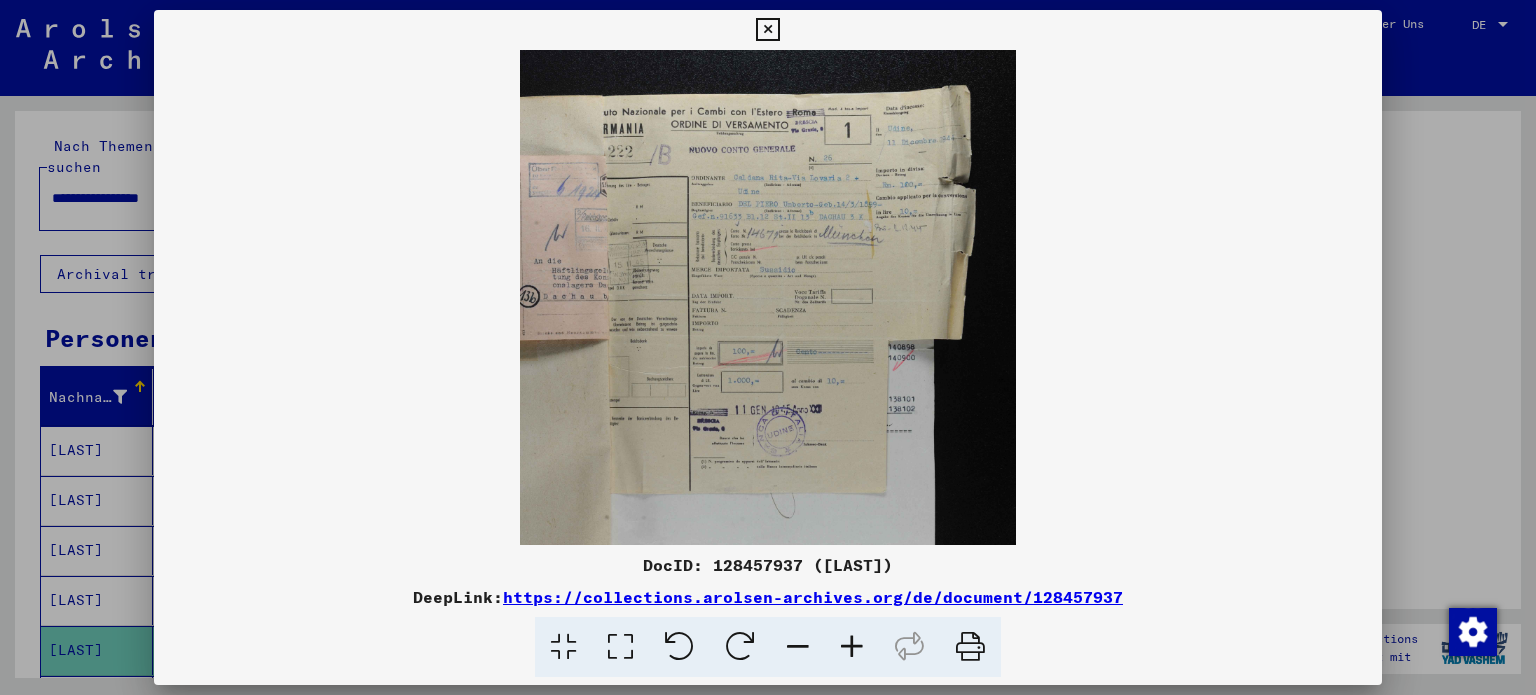 click at bounding box center [852, 647] 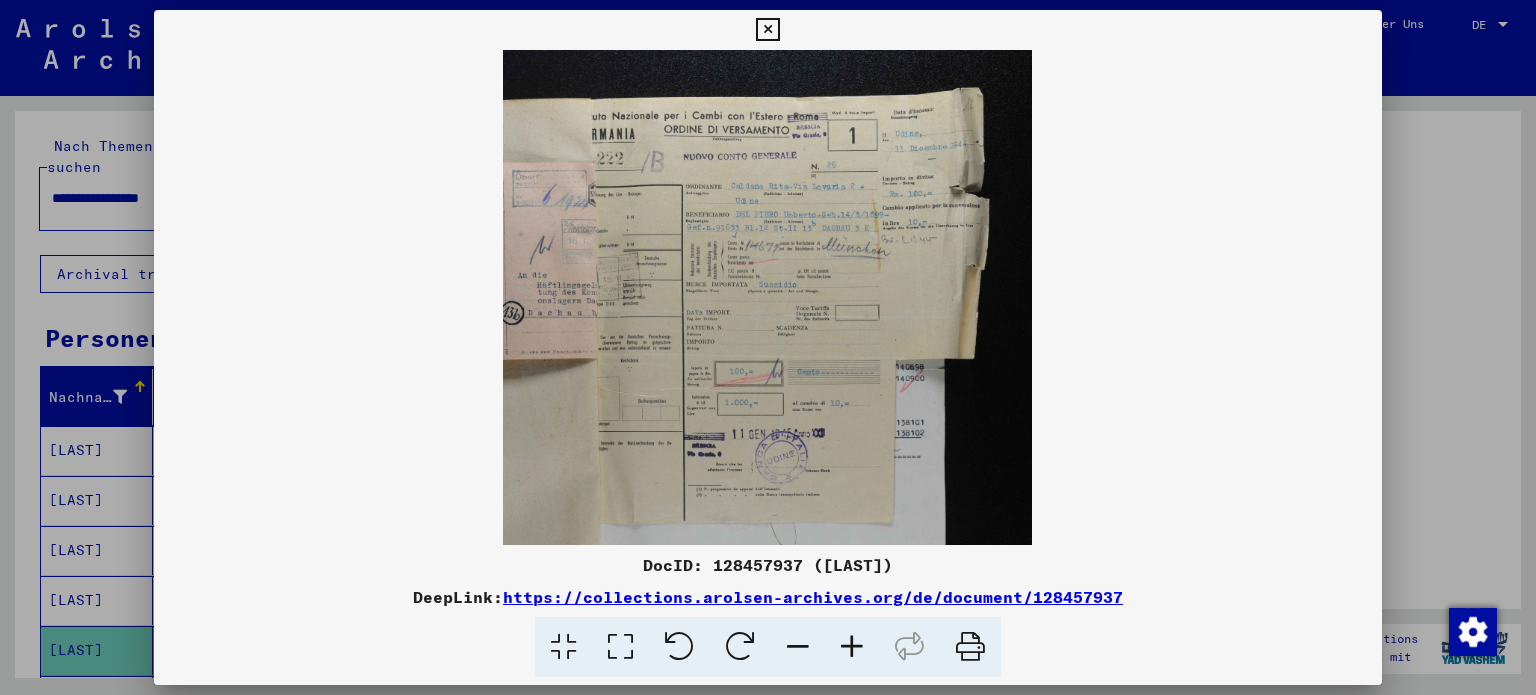 click at bounding box center (852, 647) 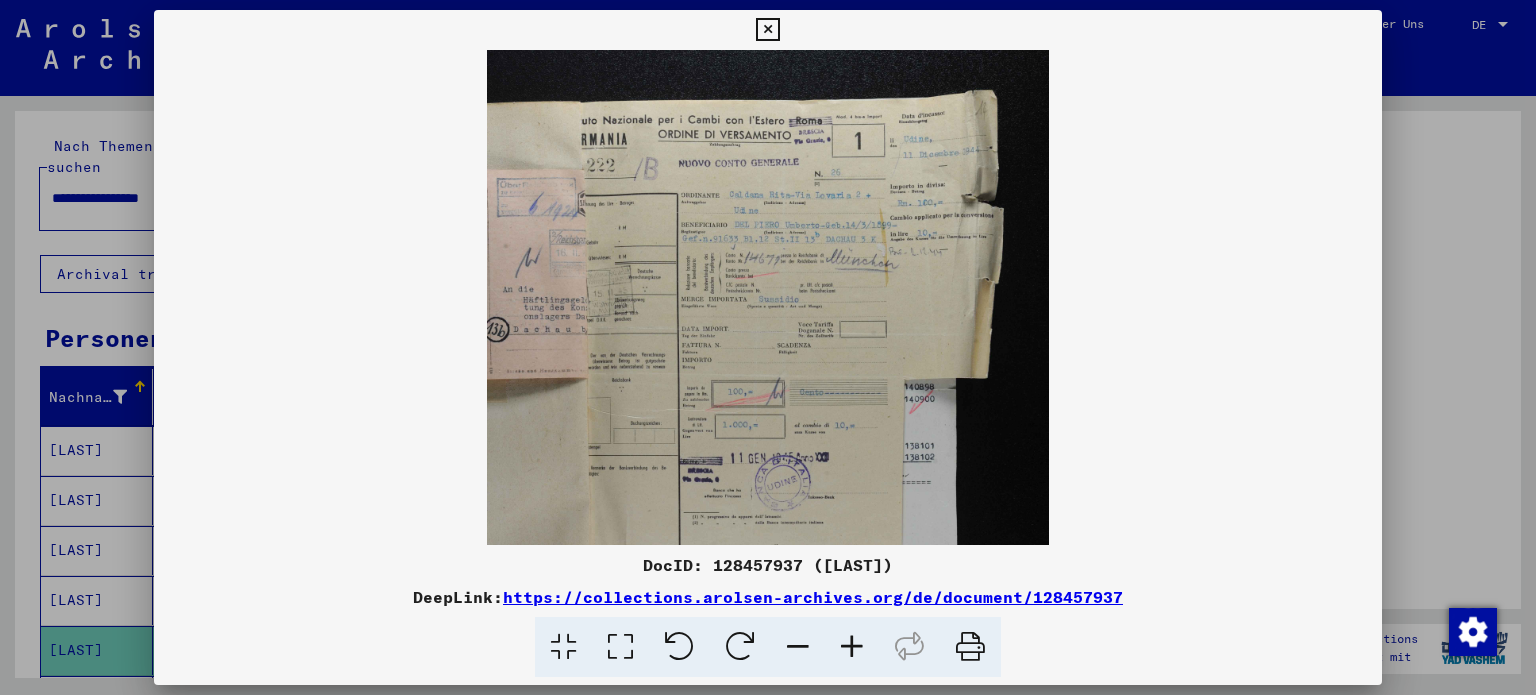 click at bounding box center [852, 647] 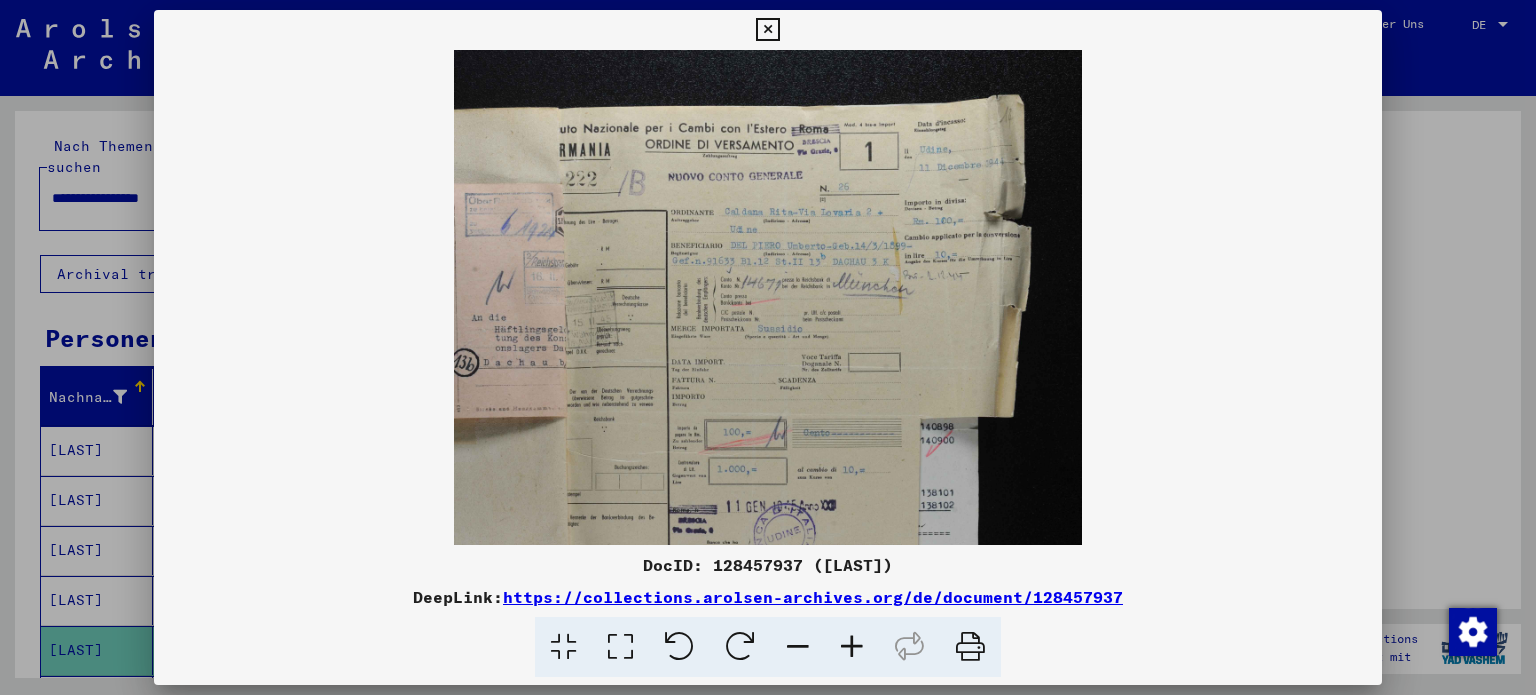 click at bounding box center [852, 647] 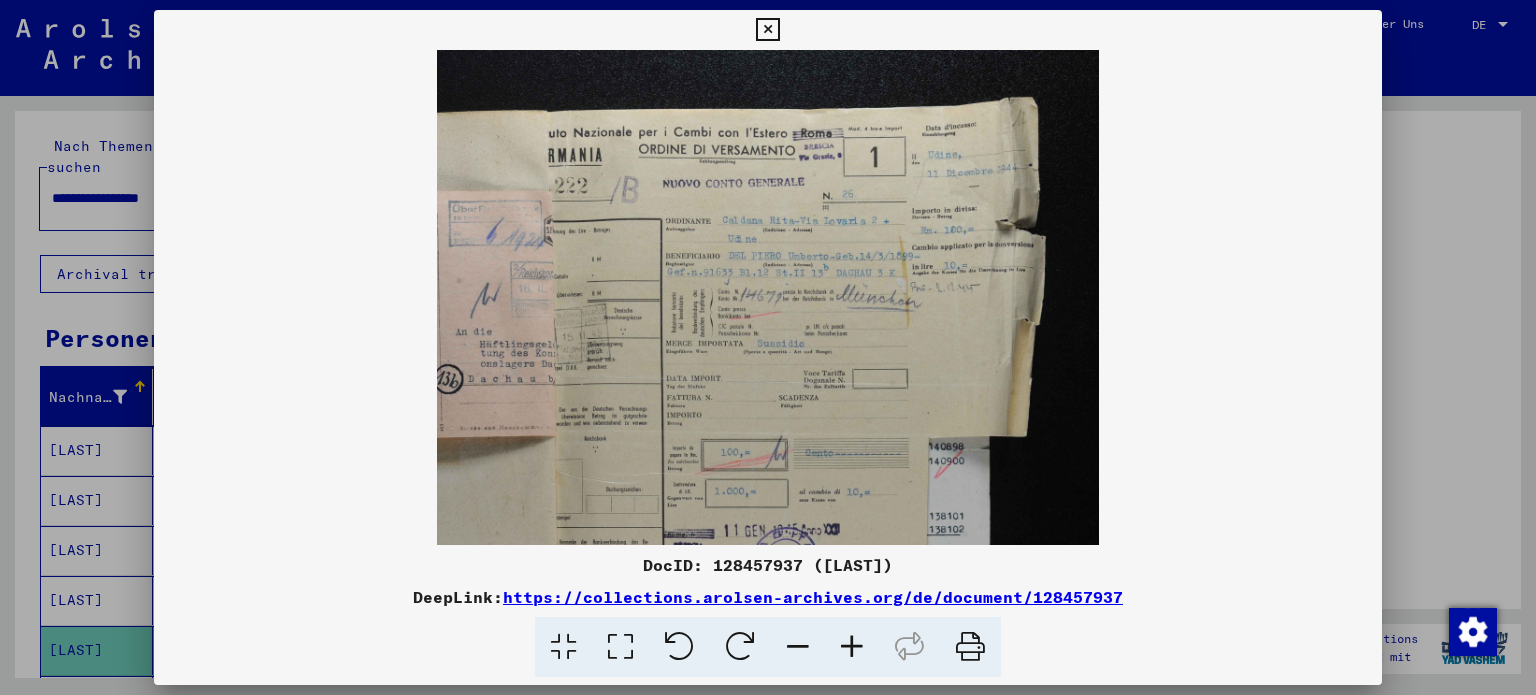 click at bounding box center (852, 647) 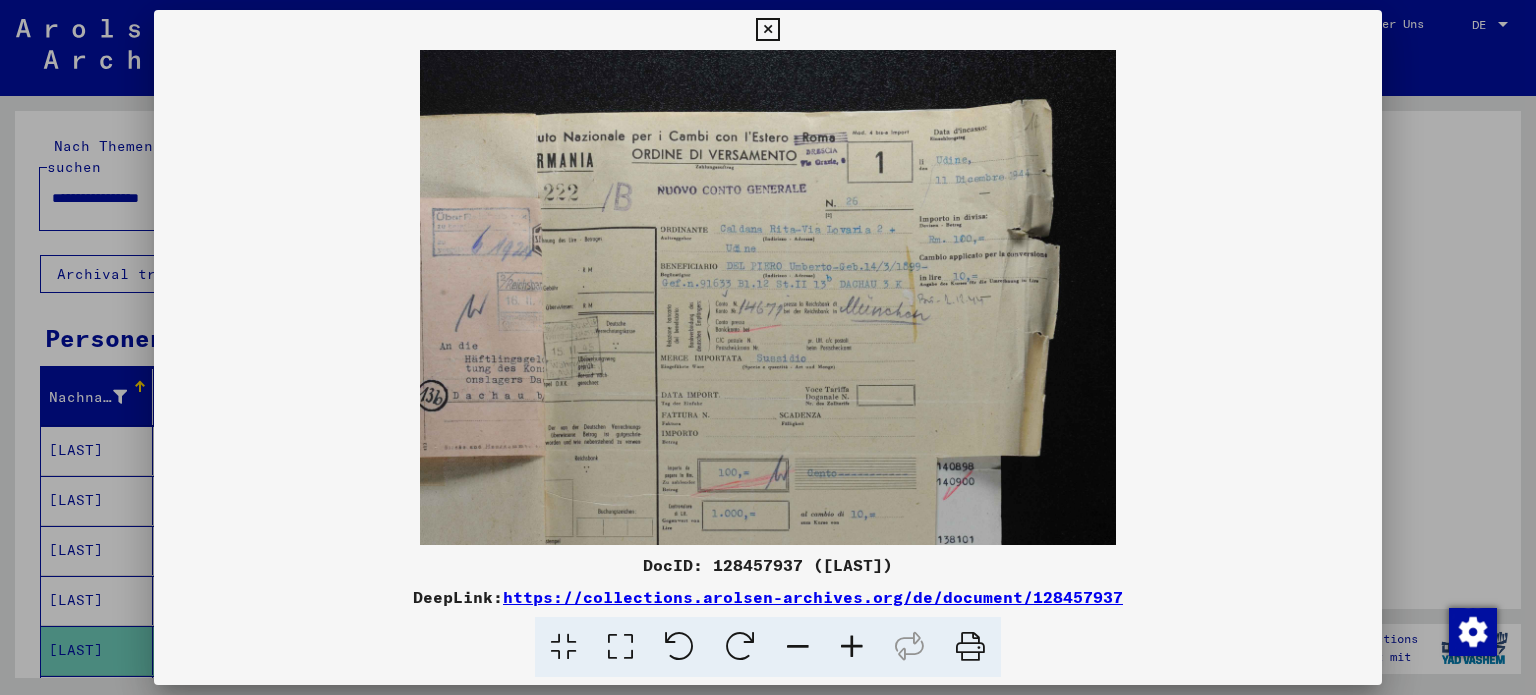 click at bounding box center [852, 647] 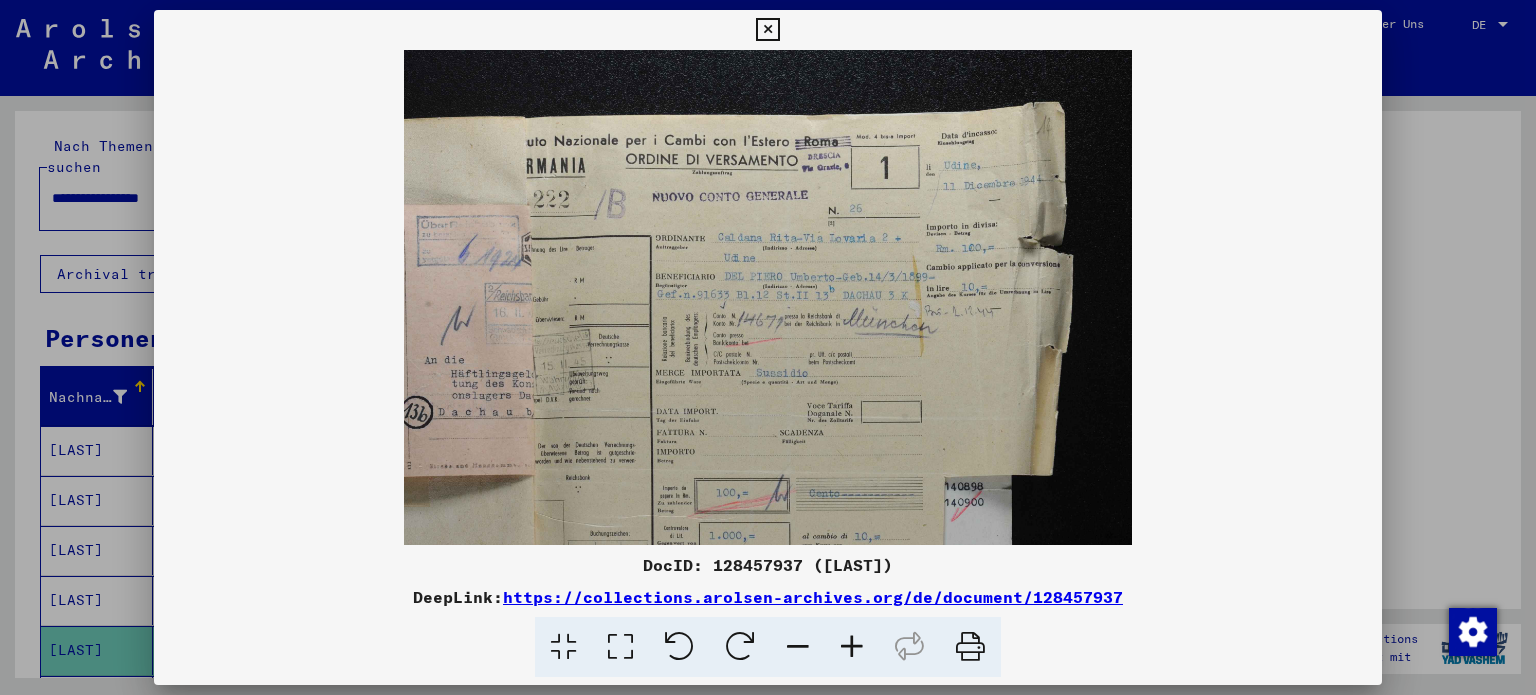 click at bounding box center [852, 647] 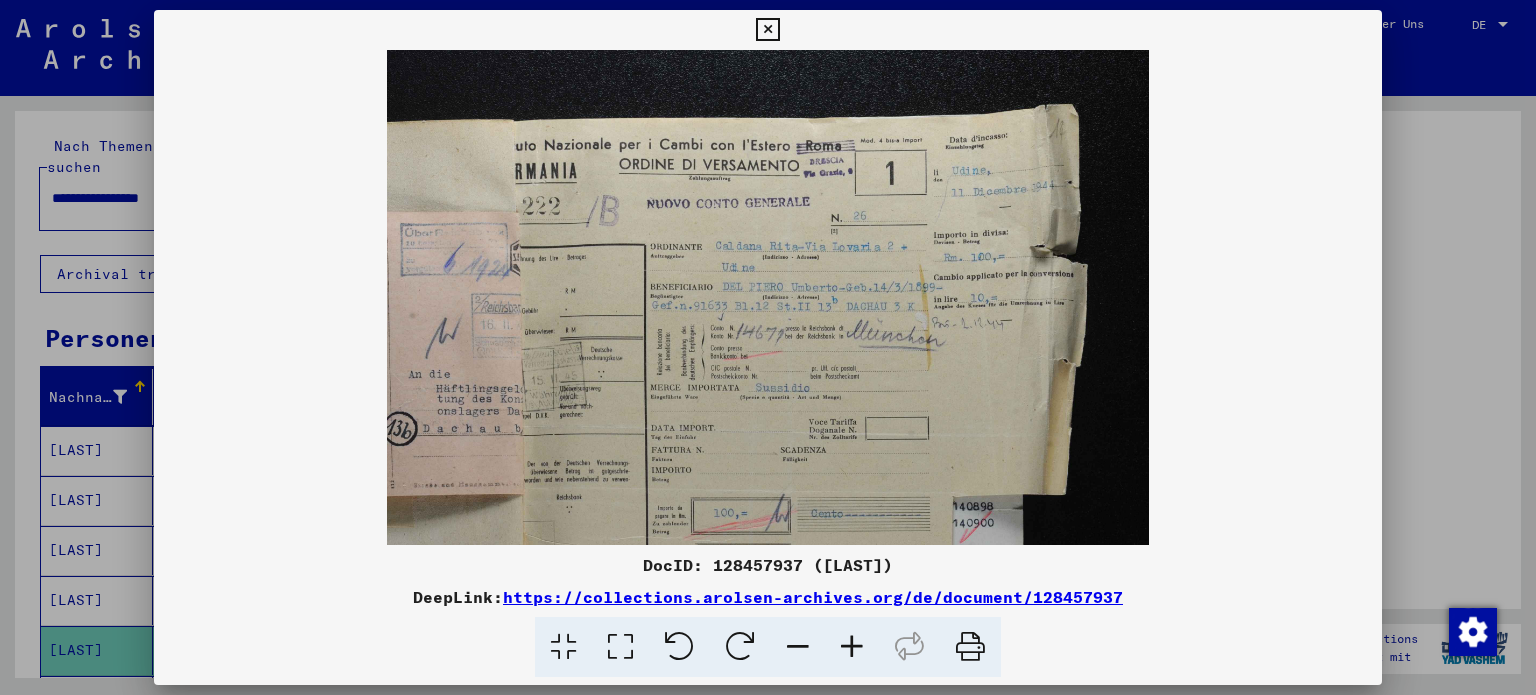 click at bounding box center [852, 647] 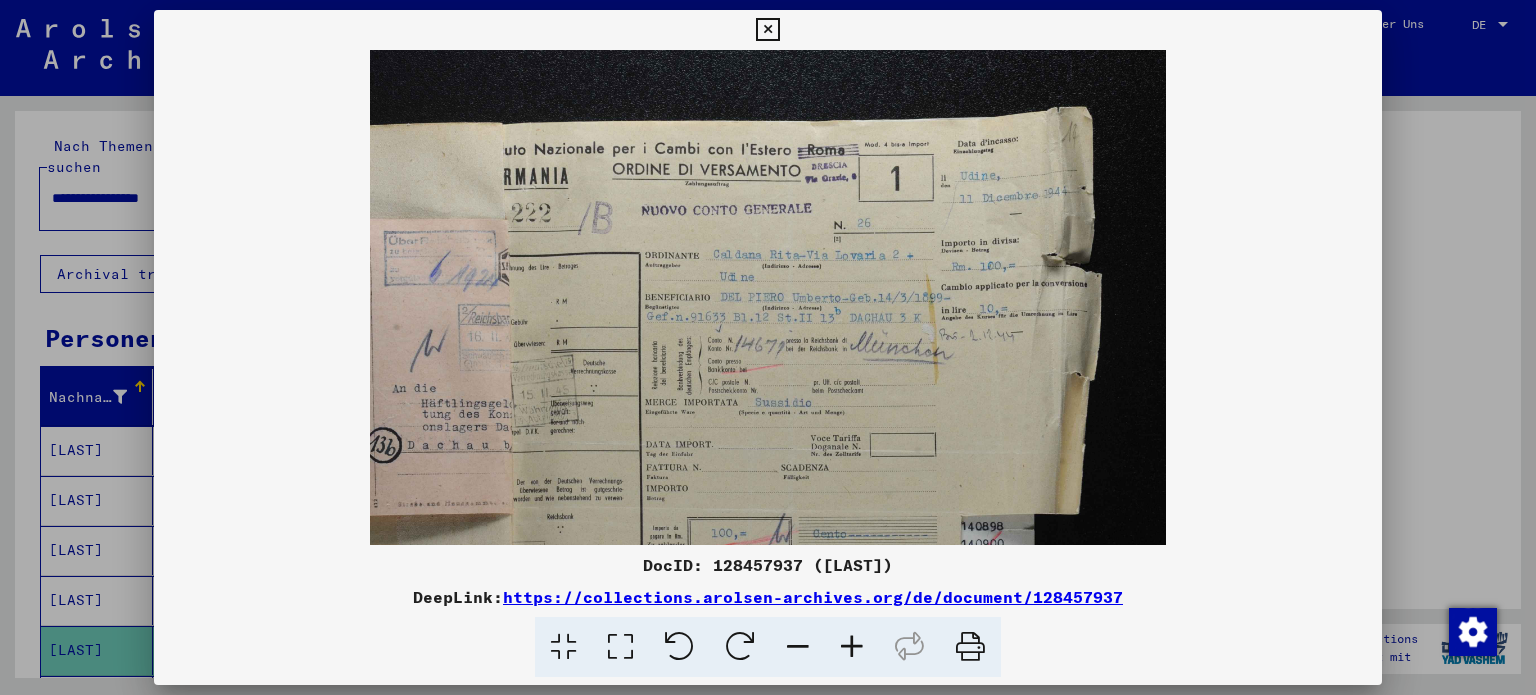 click at bounding box center [852, 647] 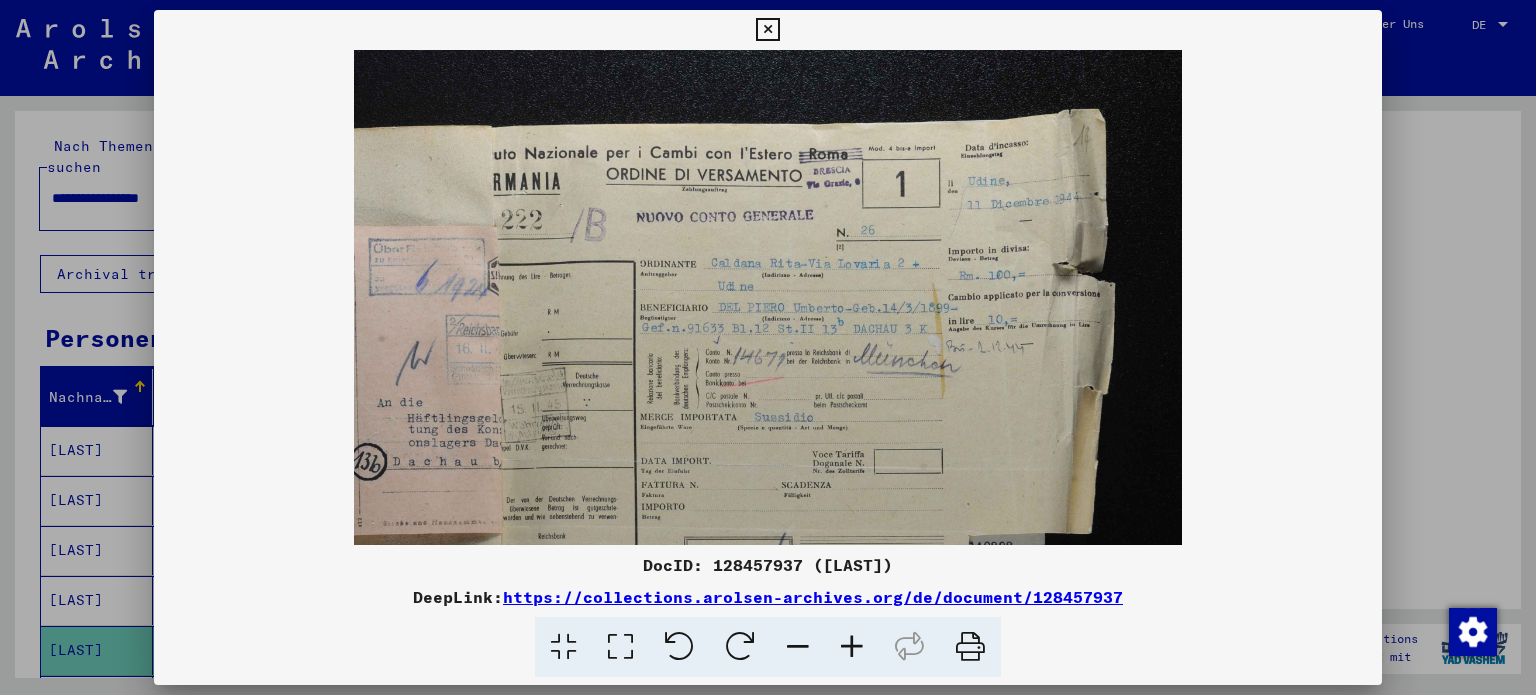 click at bounding box center [852, 647] 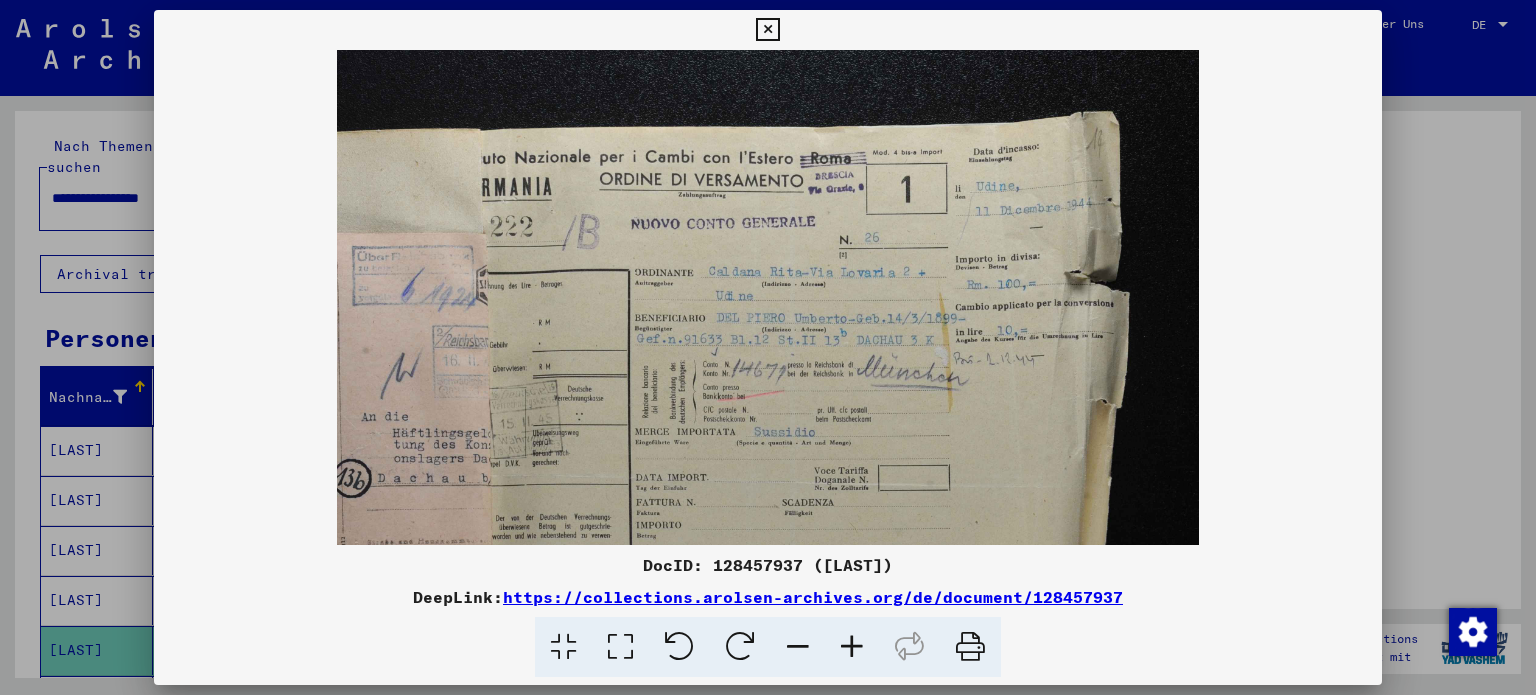 click at bounding box center (852, 647) 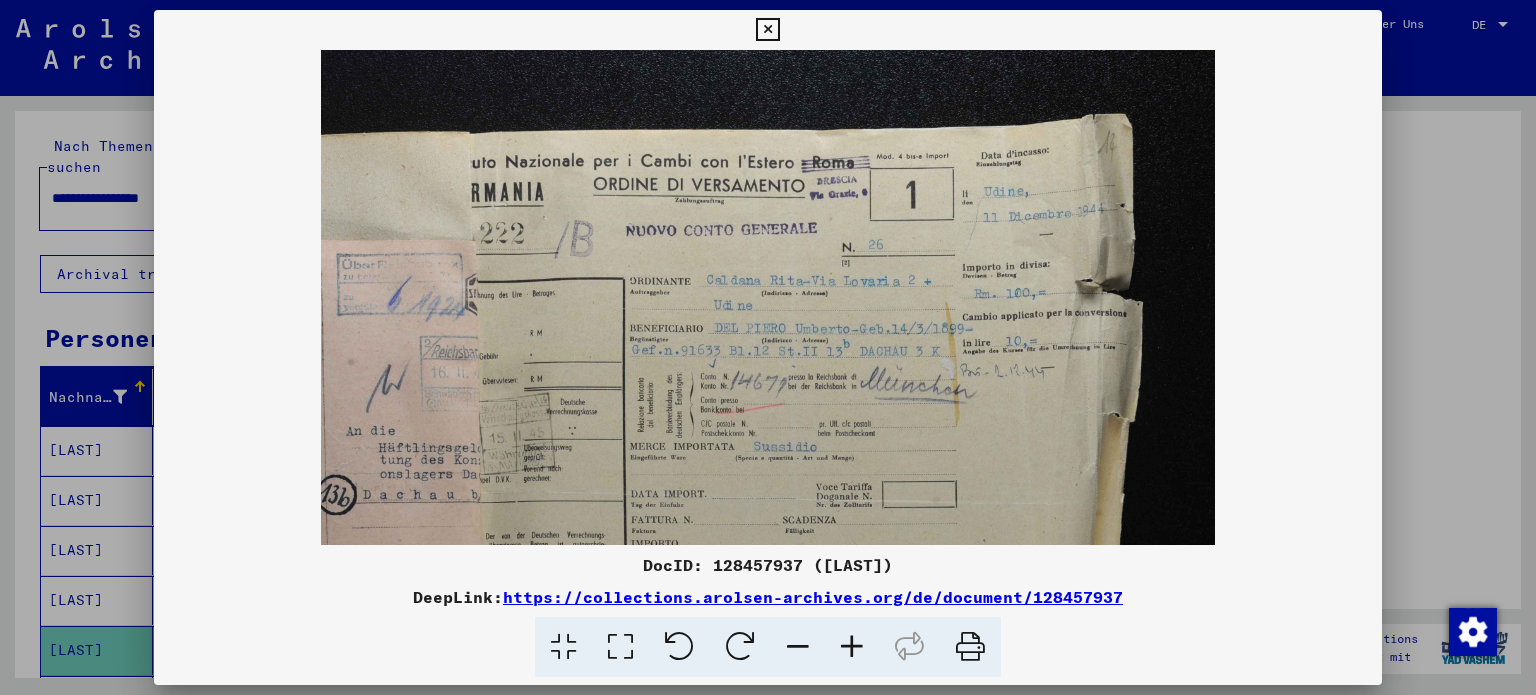 click at bounding box center (852, 647) 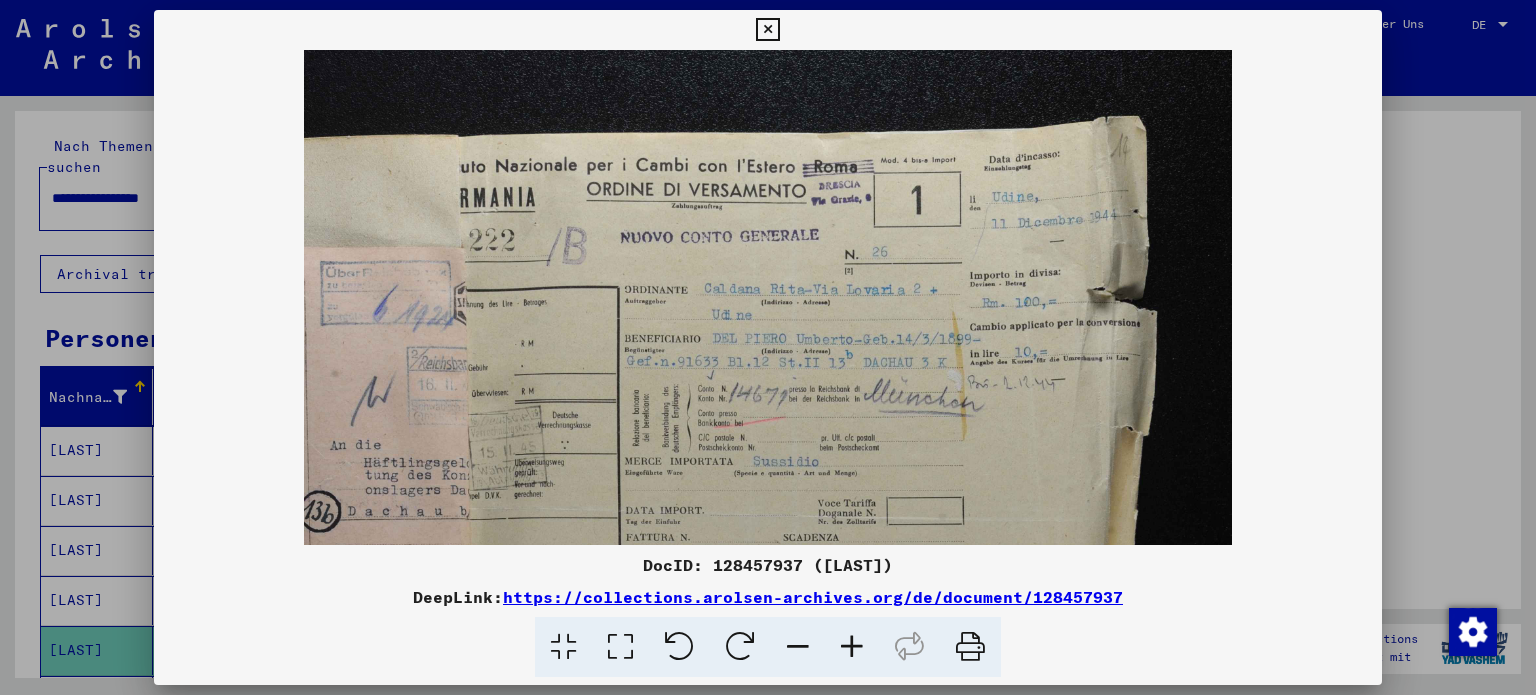click at bounding box center (852, 647) 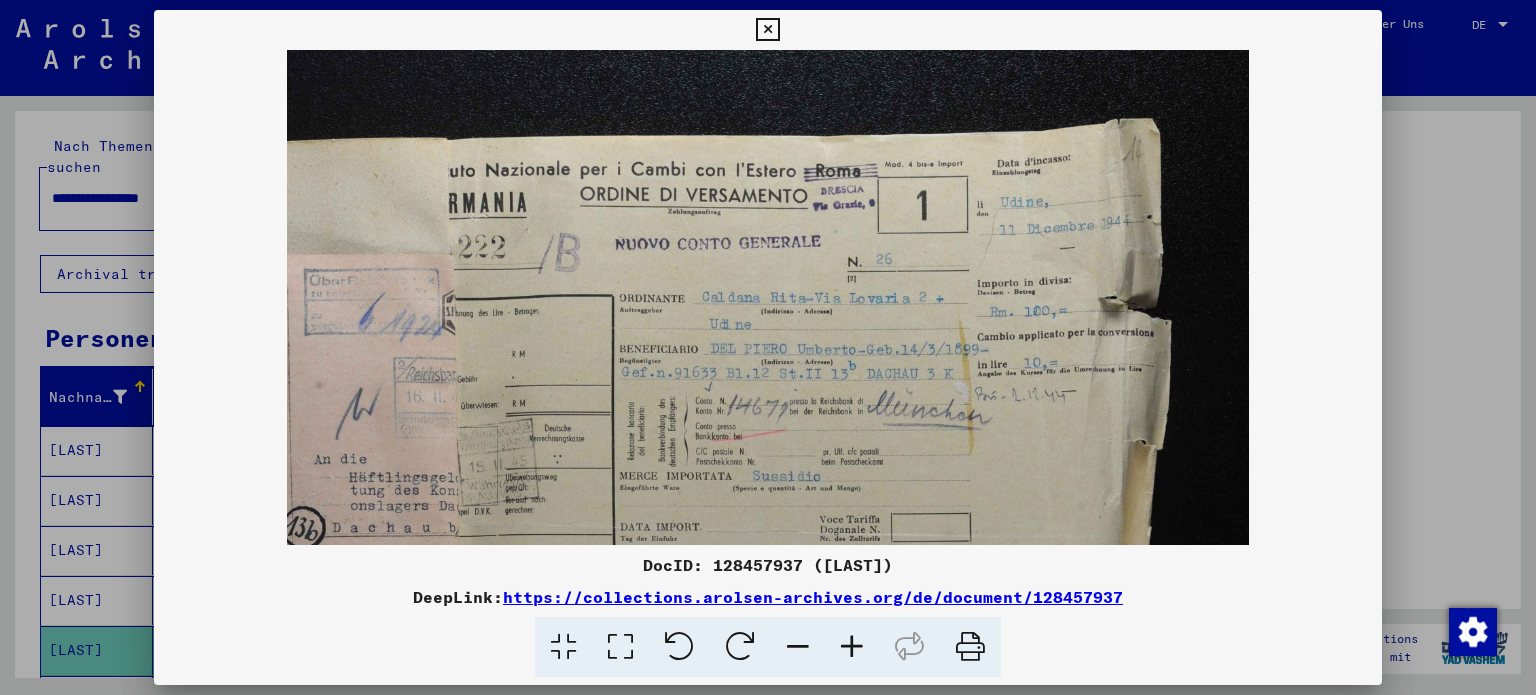 click at bounding box center [852, 647] 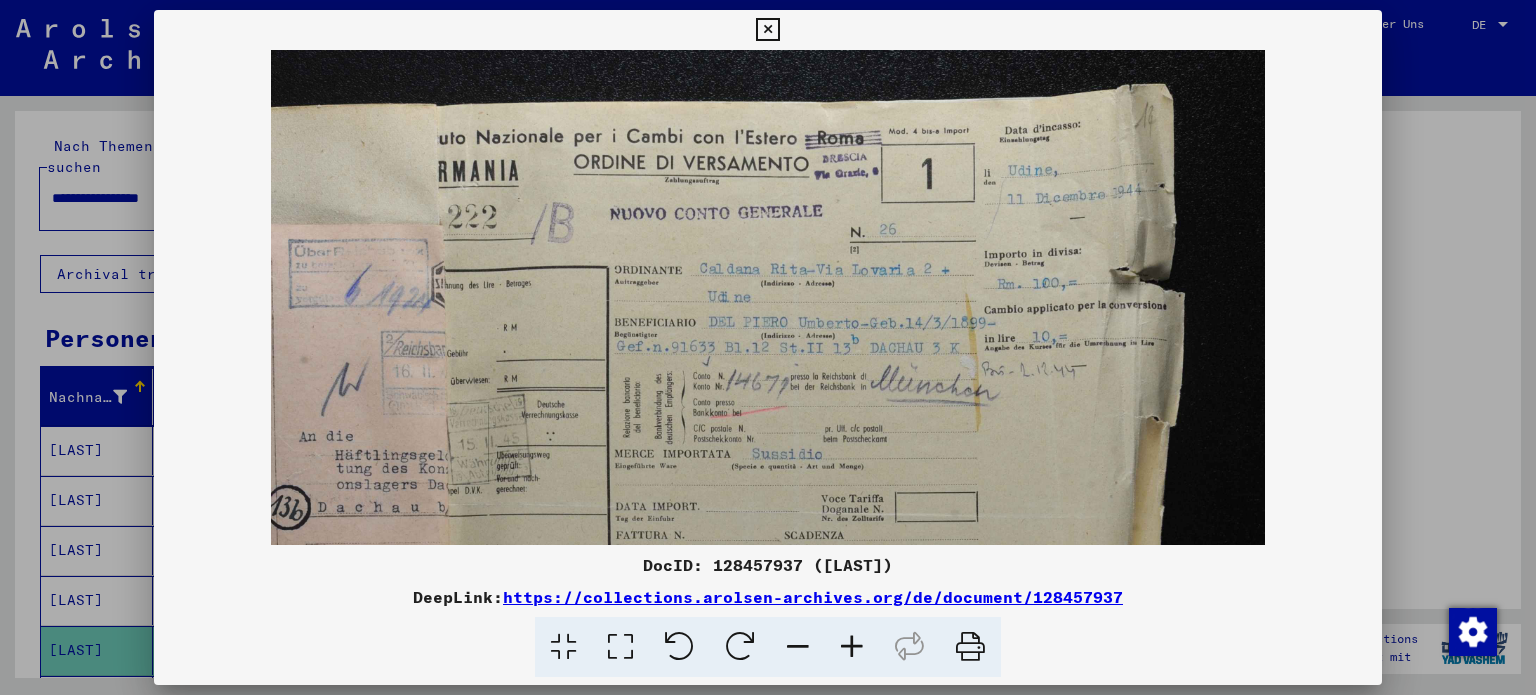 scroll, scrollTop: 30, scrollLeft: 0, axis: vertical 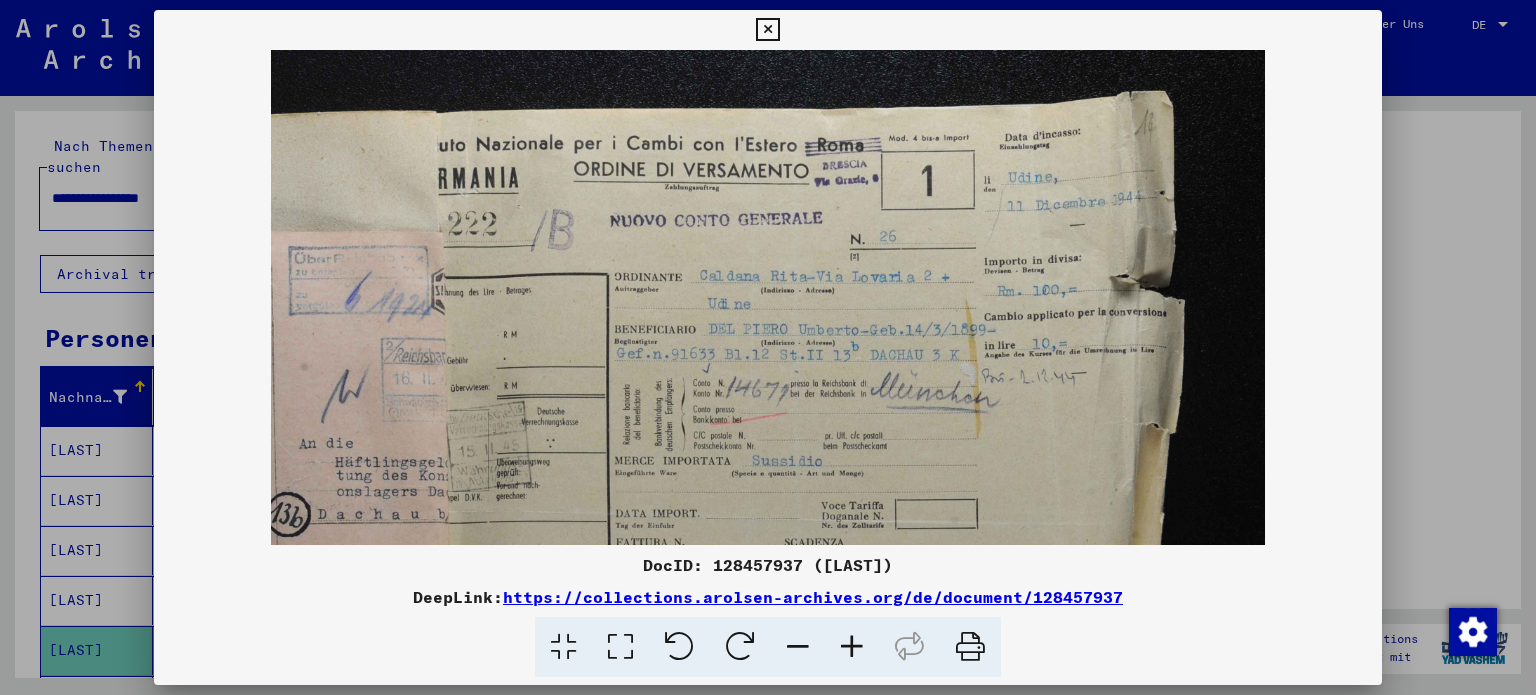 drag, startPoint x: 725, startPoint y: 522, endPoint x: 704, endPoint y: 501, distance: 29.698484 